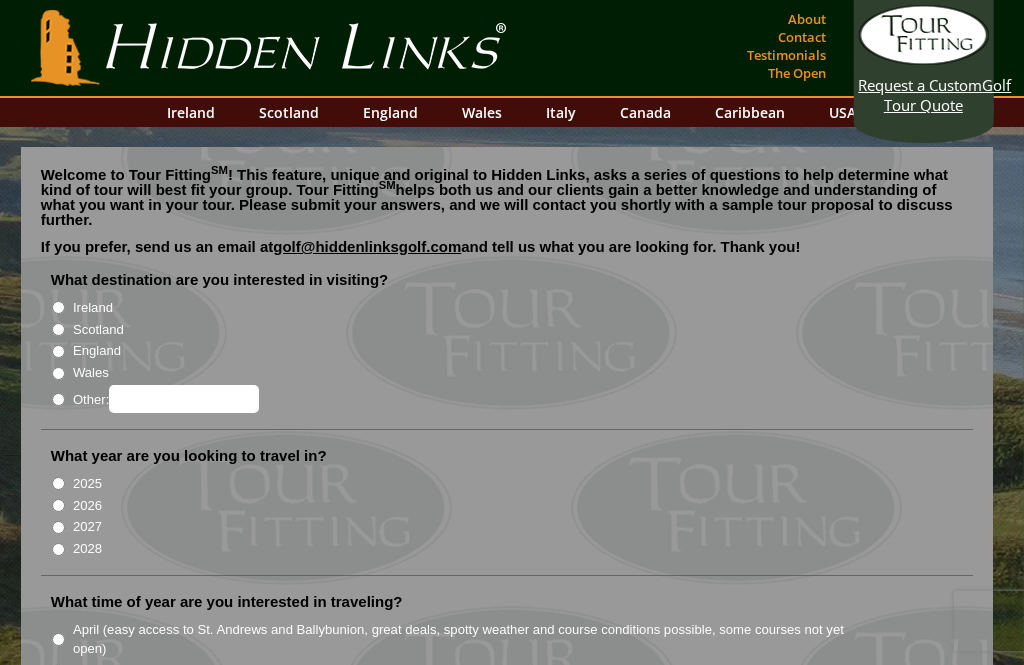 scroll, scrollTop: 58, scrollLeft: 0, axis: vertical 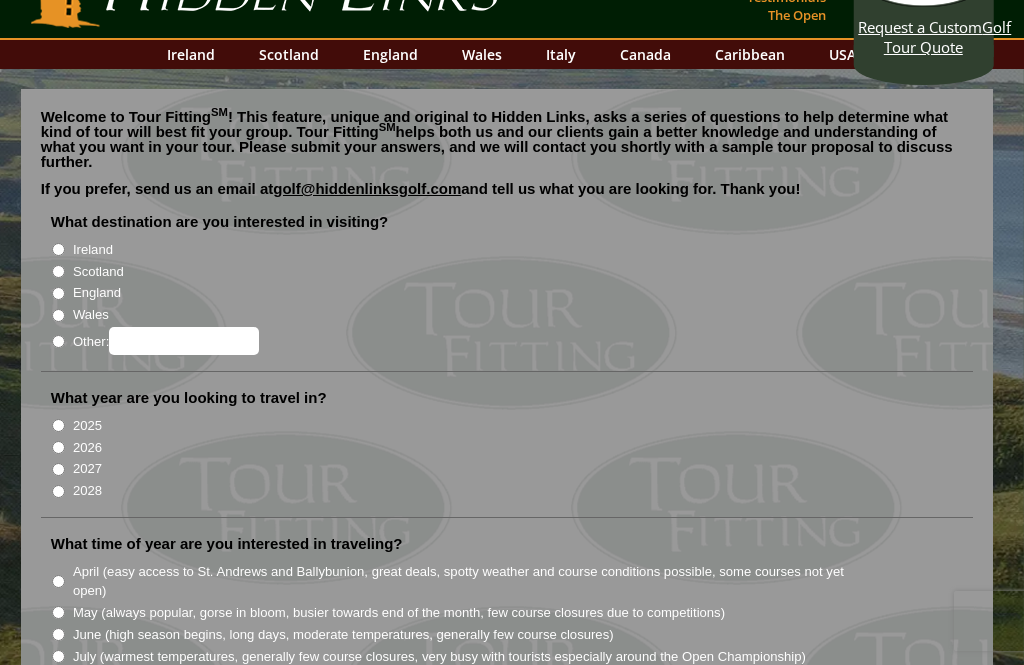 click on "Scotland" at bounding box center (58, 271) 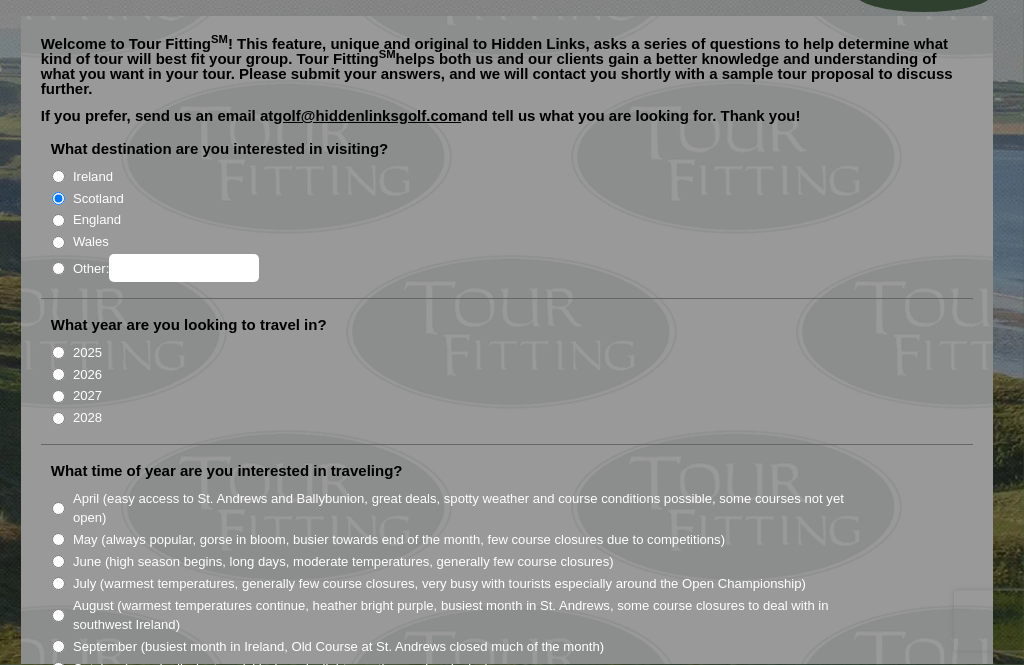 scroll, scrollTop: 131, scrollLeft: 0, axis: vertical 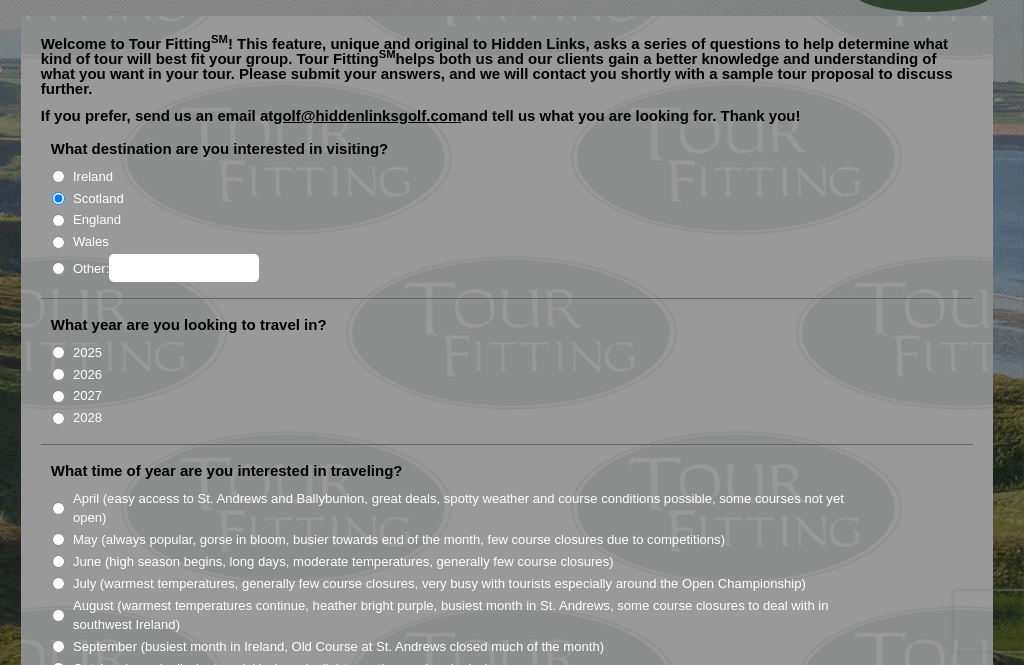 click on "2026" at bounding box center (515, 373) 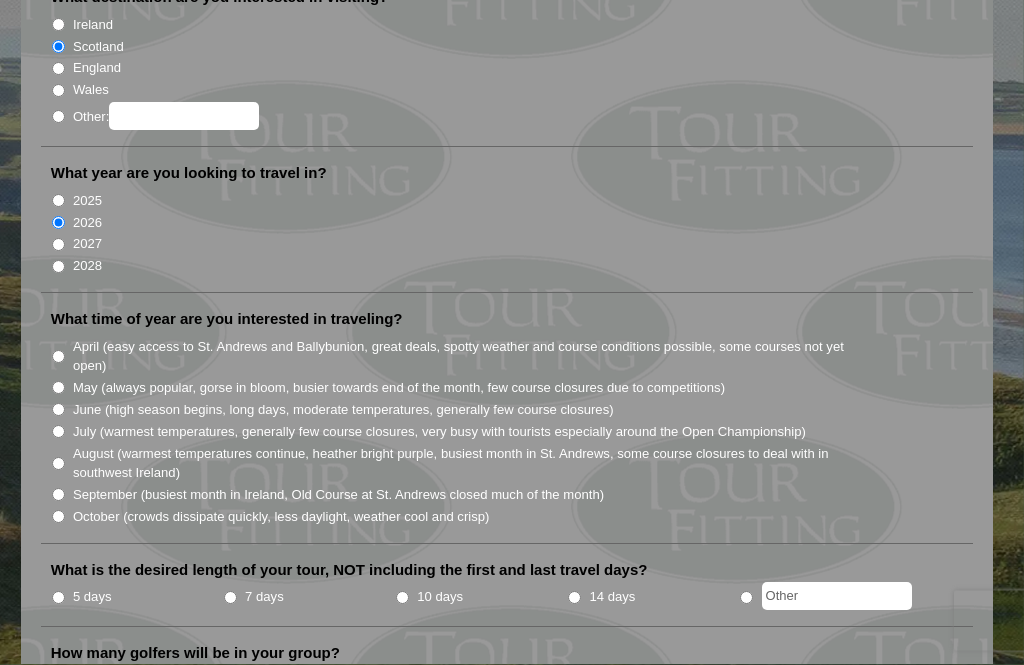 scroll, scrollTop: 283, scrollLeft: 0, axis: vertical 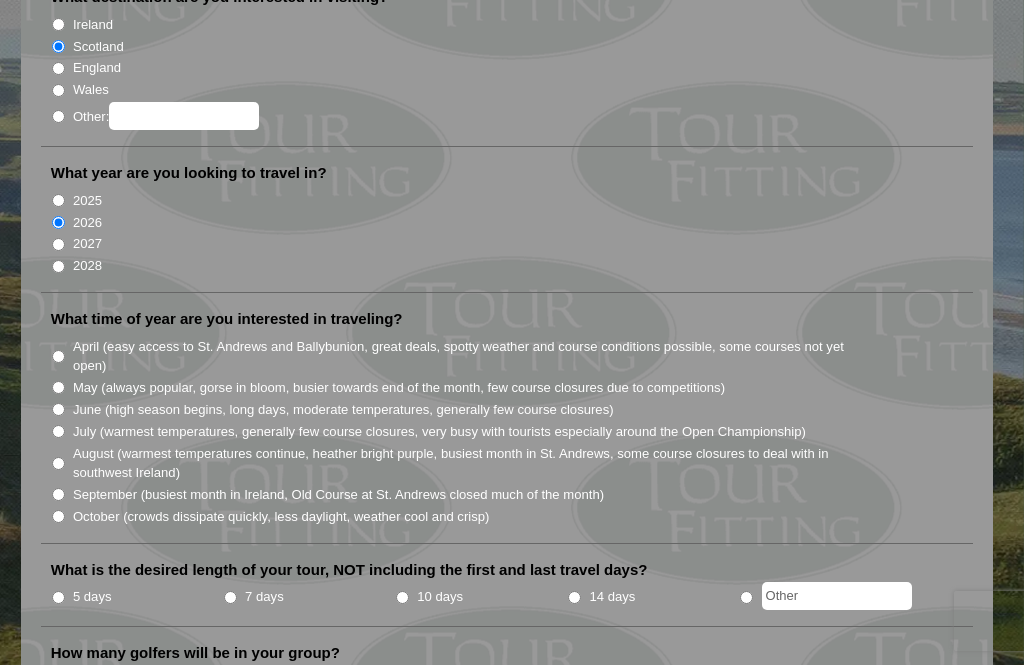 click on "May (always popular, gorse in bloom, busier towards end of the month, few course closures due to competitions)" at bounding box center (58, 387) 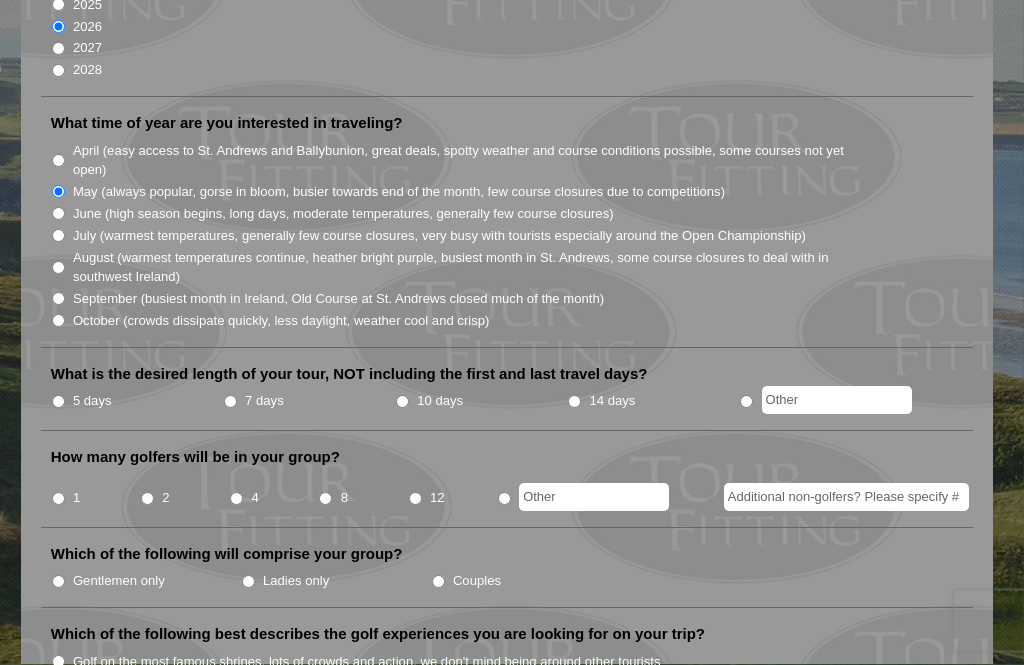 scroll, scrollTop: 479, scrollLeft: 0, axis: vertical 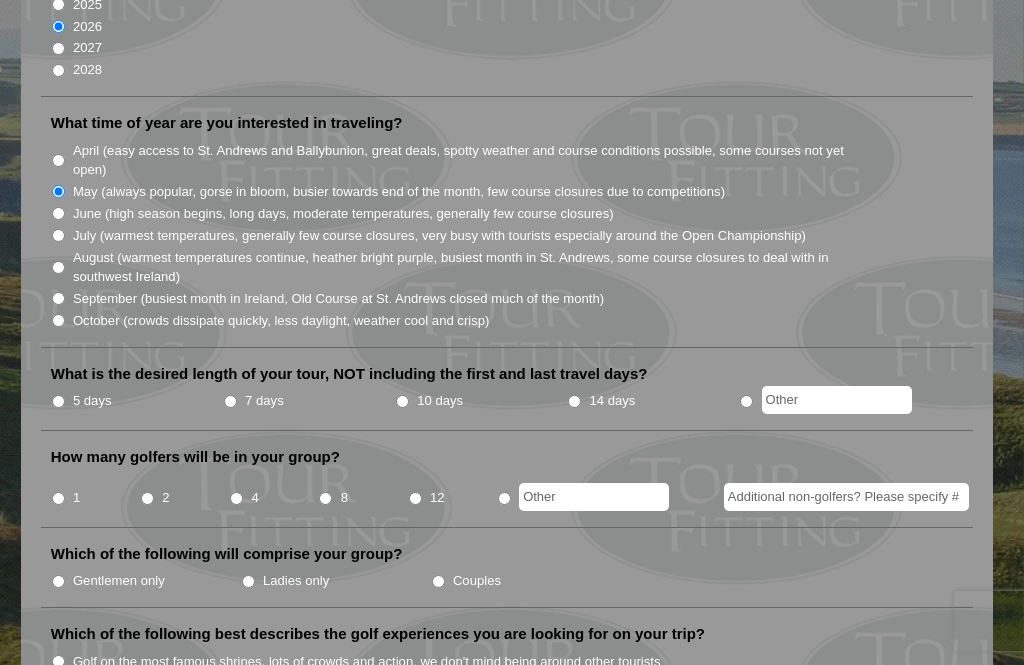 click on "7 days" at bounding box center [230, 401] 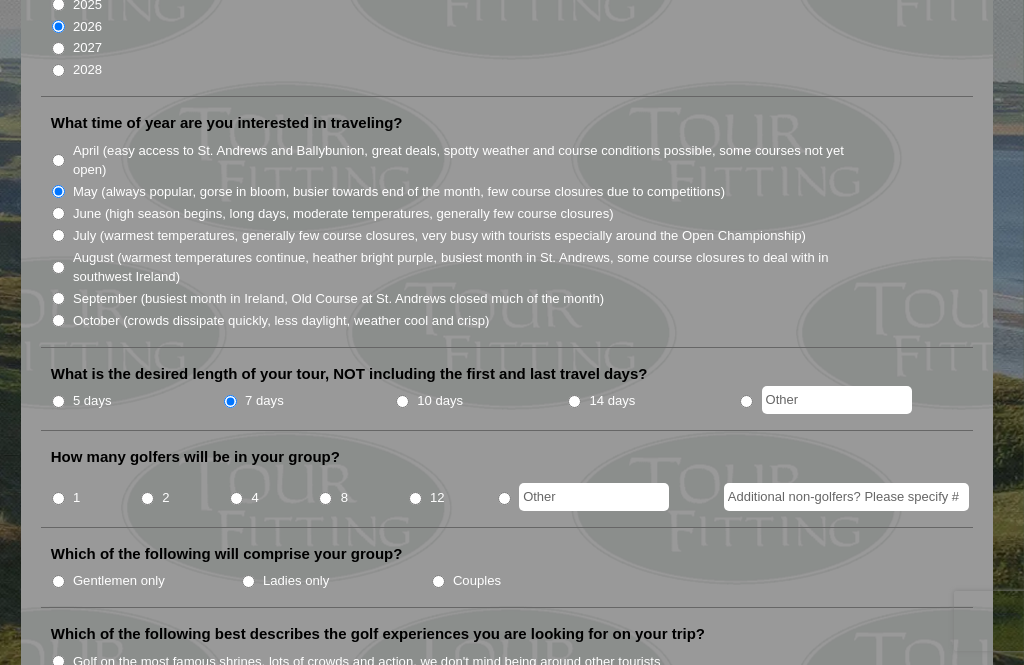 click on "4" at bounding box center (254, 498) 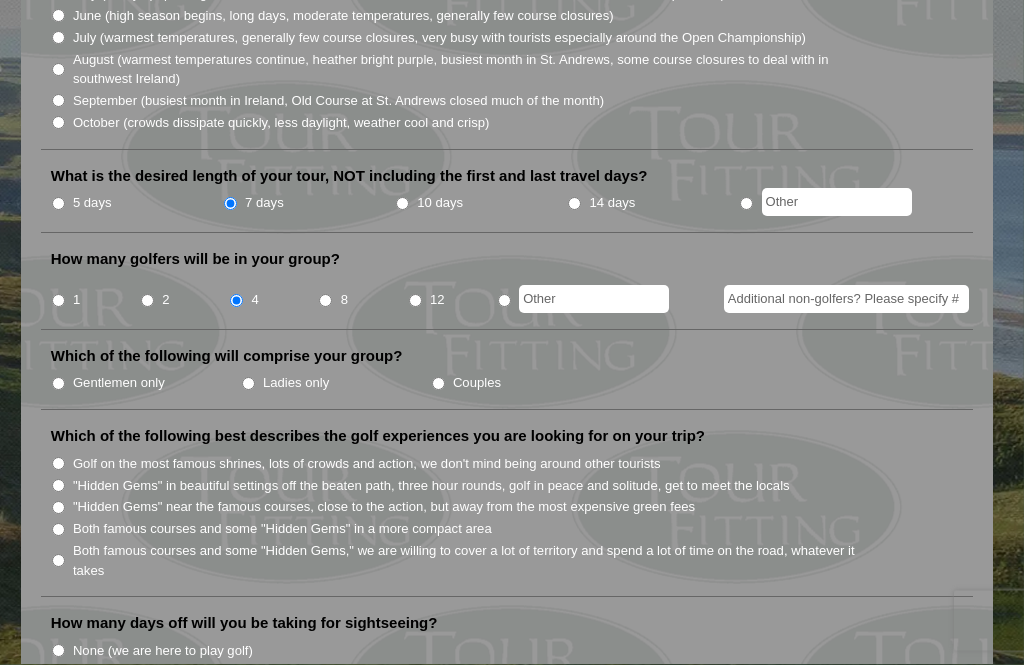 scroll, scrollTop: 677, scrollLeft: 0, axis: vertical 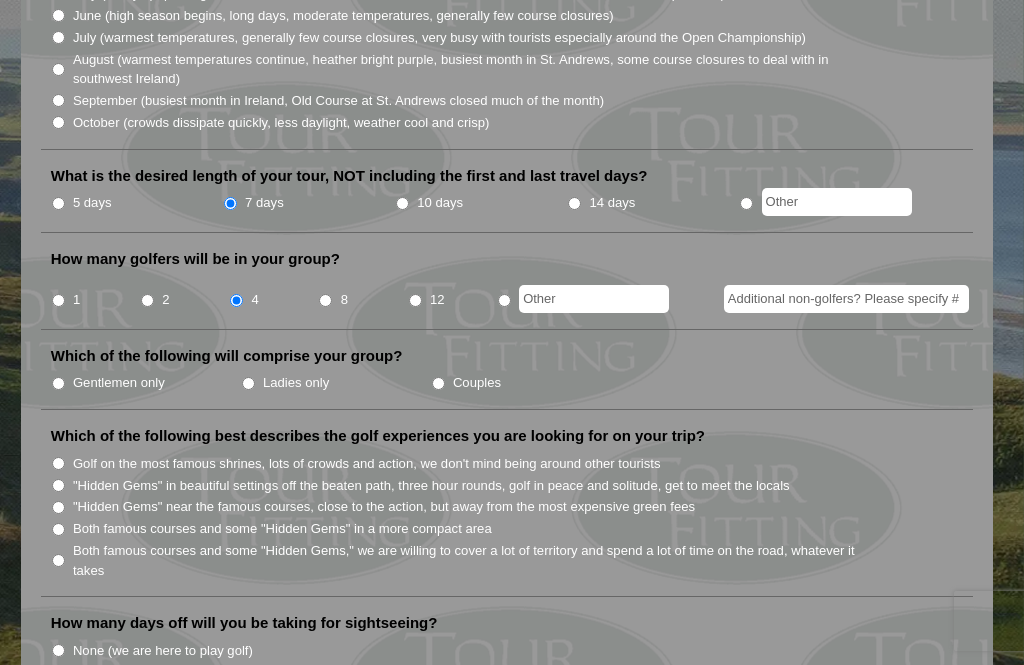 click on "Gentlemen only" at bounding box center (146, 382) 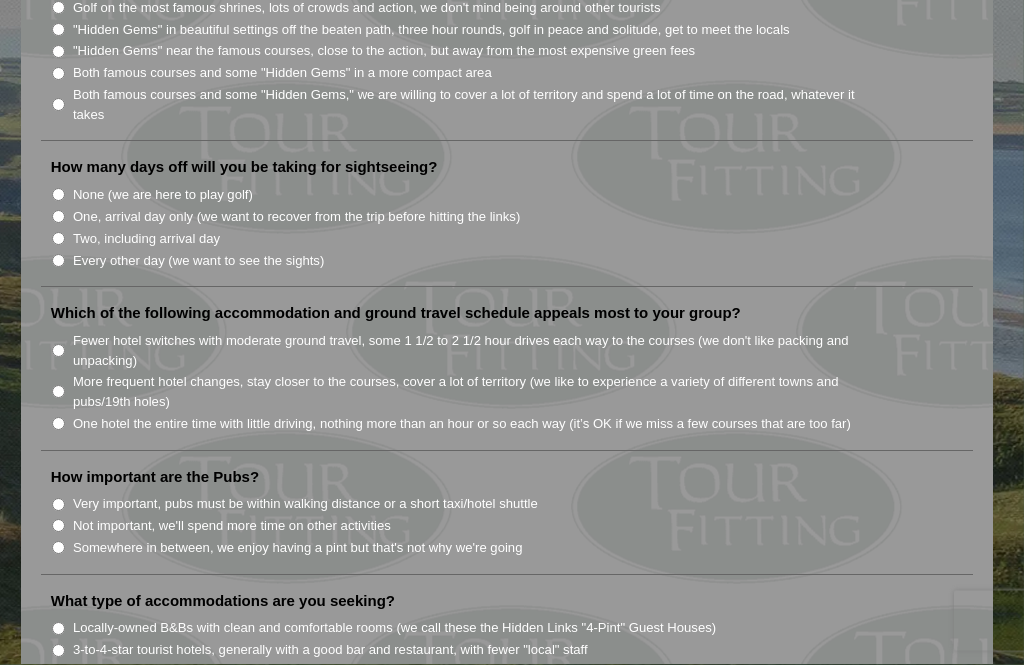 scroll, scrollTop: 1133, scrollLeft: 0, axis: vertical 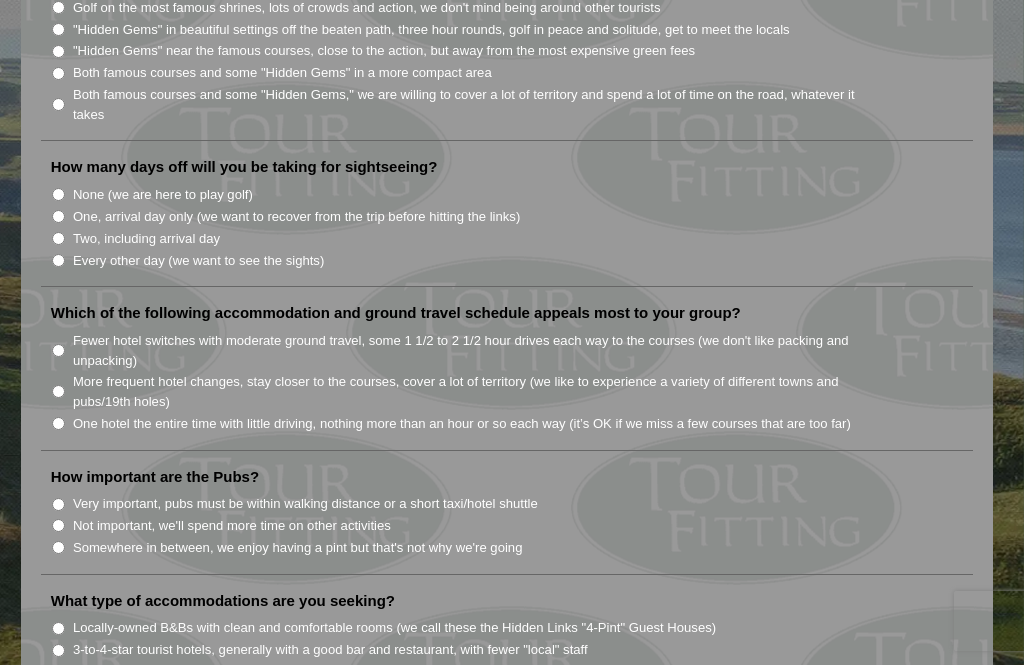 click on "Two, including arrival day" at bounding box center (58, 238) 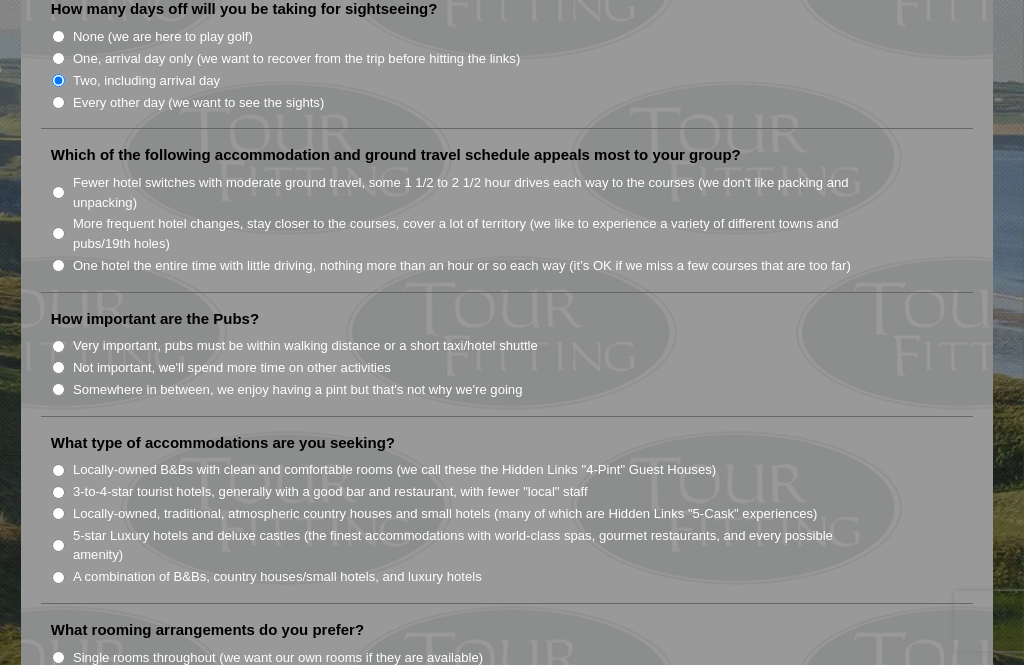 scroll, scrollTop: 1290, scrollLeft: 0, axis: vertical 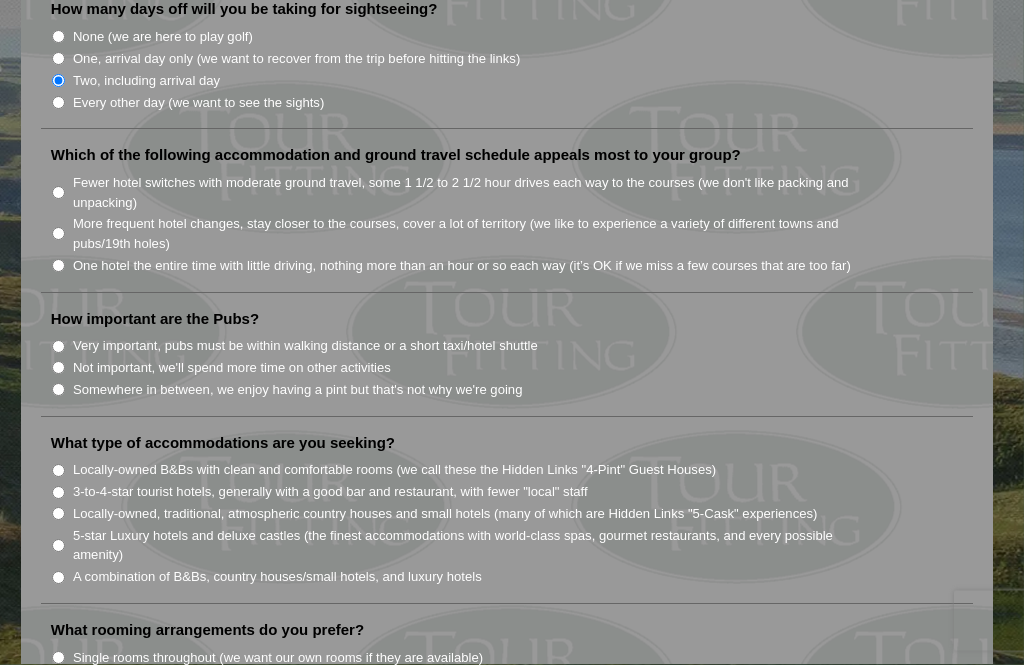 click on "Fewer hotel switches with moderate ground travel, some 1 1/2 to 2 1/2 hour drives each way to the courses (we don't like packing and unpacking)" at bounding box center (515, 192) 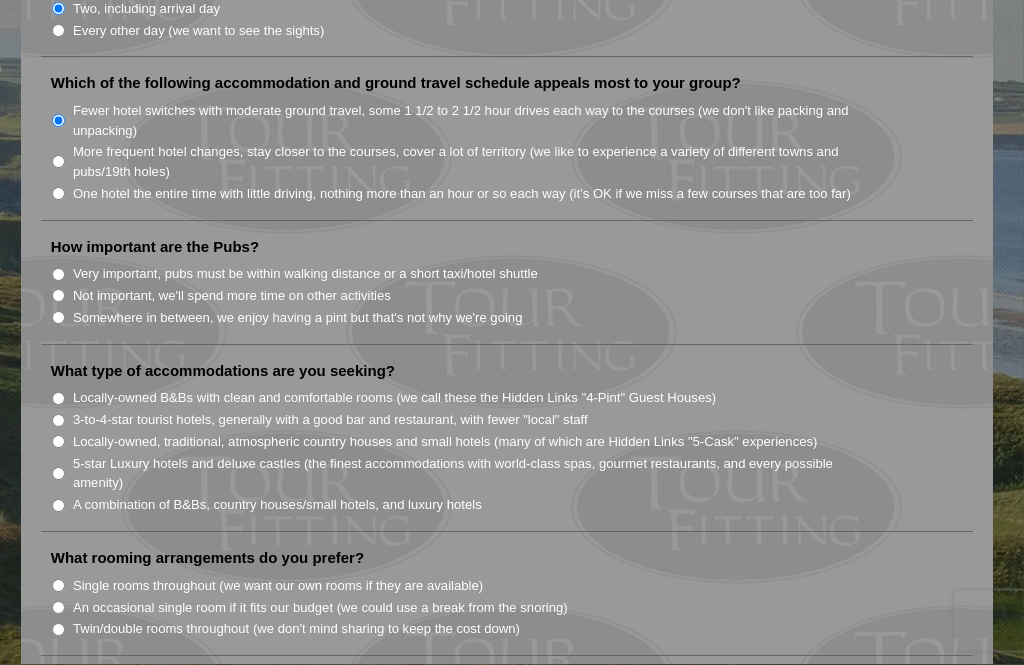scroll, scrollTop: 1364, scrollLeft: 0, axis: vertical 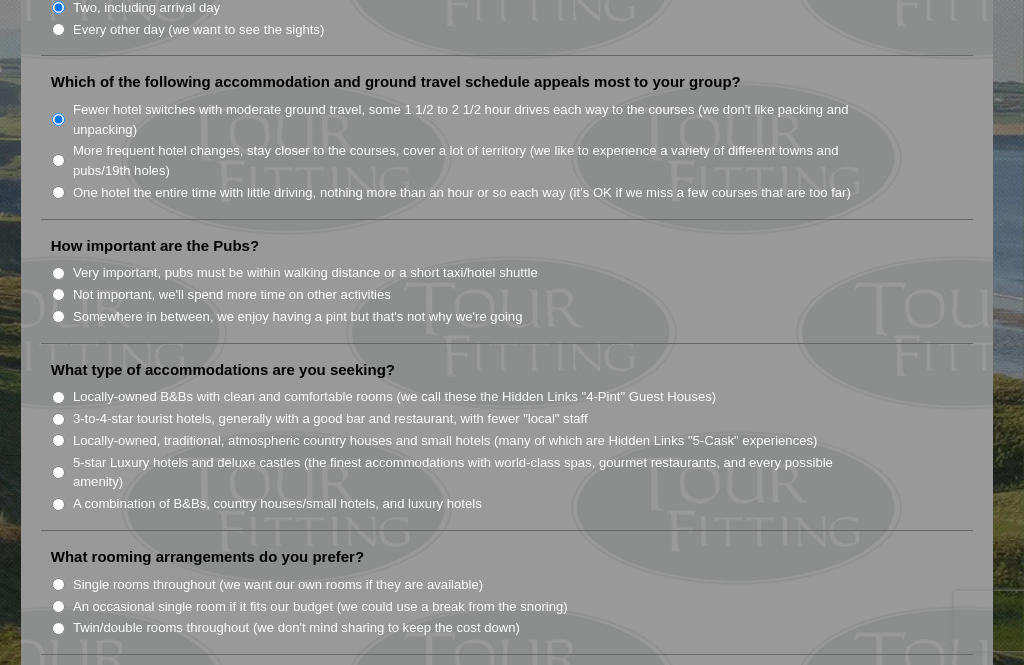click on "Somewhere in between, we enjoy having a pint but that's not why we're going" at bounding box center [298, 317] 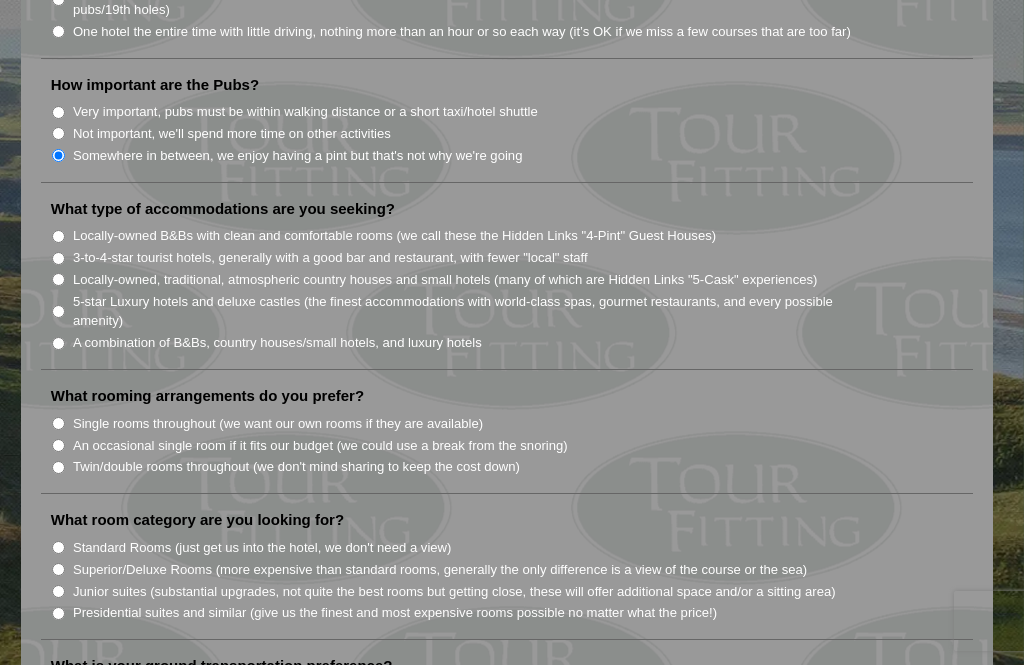 scroll, scrollTop: 1524, scrollLeft: 0, axis: vertical 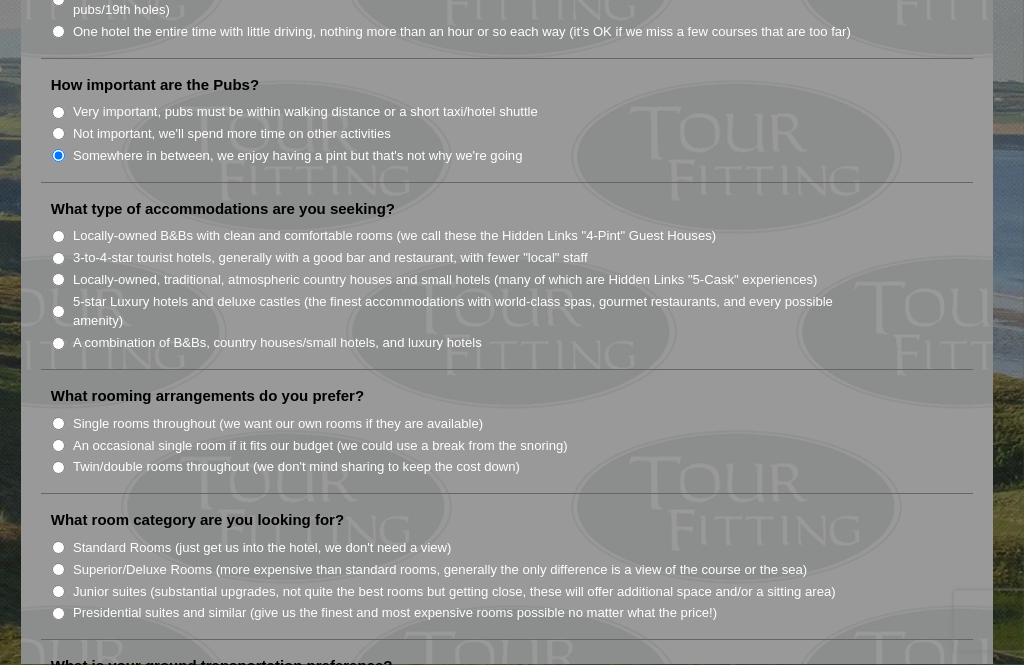 click on "Locally-owned B&Bs with clean and comfortable rooms (we call these the Hidden Links "4-Pint" Guest Houses)" at bounding box center (394, 237) 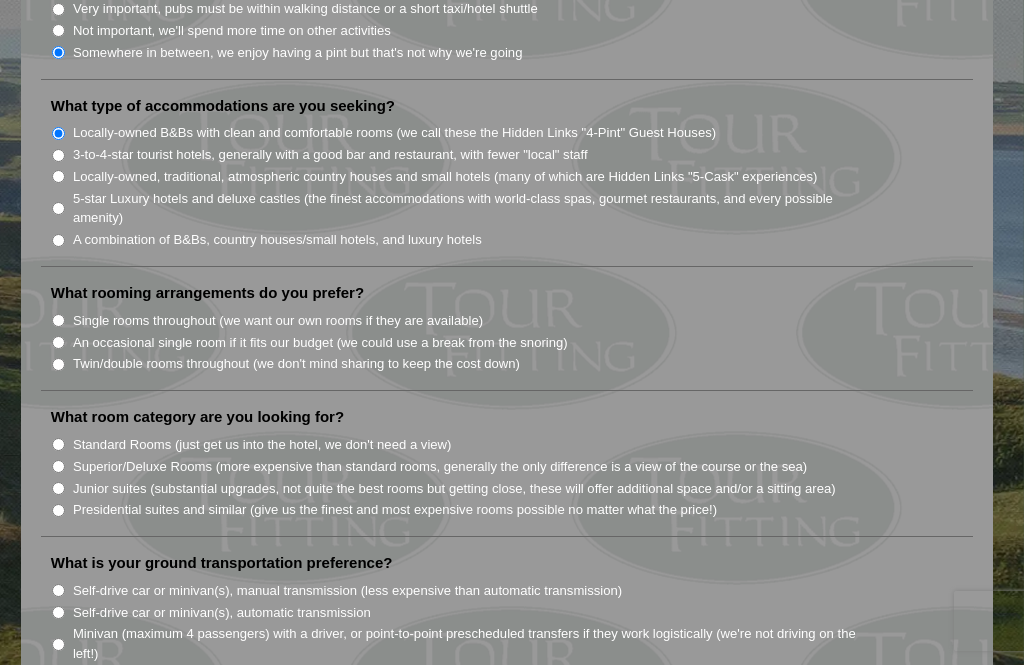 scroll, scrollTop: 1627, scrollLeft: 0, axis: vertical 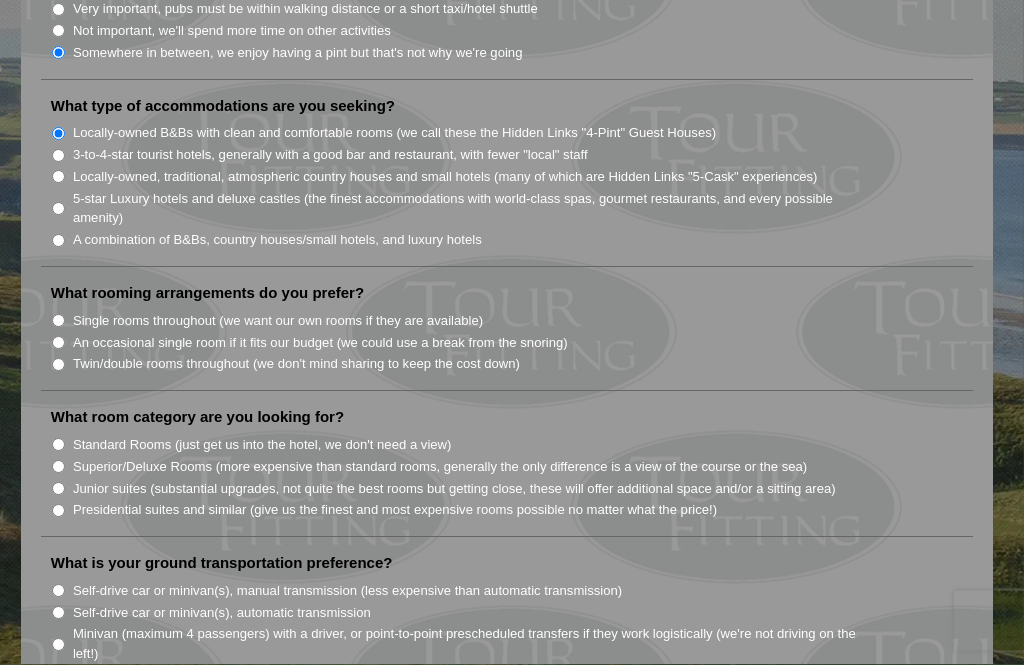 click on "Single rooms throughout (we want our own rooms if they are available)" at bounding box center (278, 322) 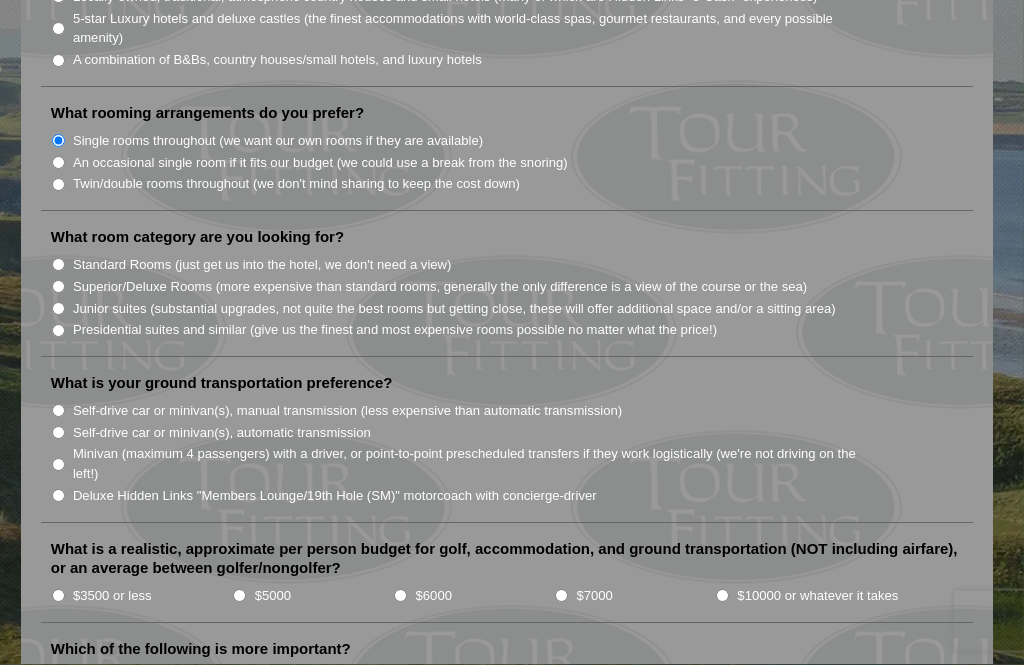 scroll, scrollTop: 1807, scrollLeft: 0, axis: vertical 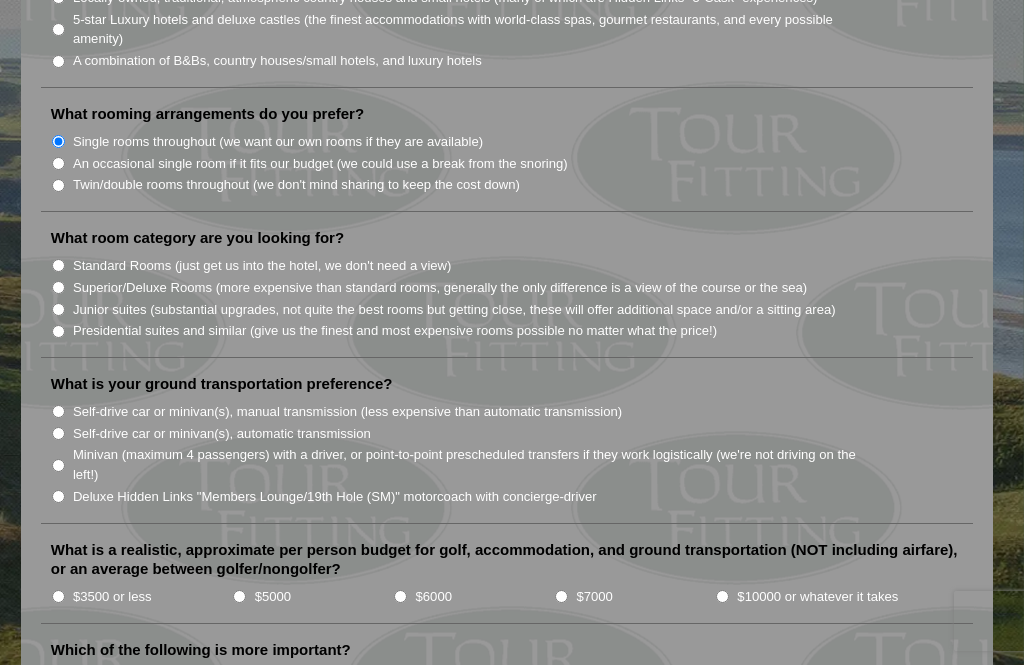 click on "Standard Rooms (just get us into the hotel, we don't need a view)" at bounding box center [262, 266] 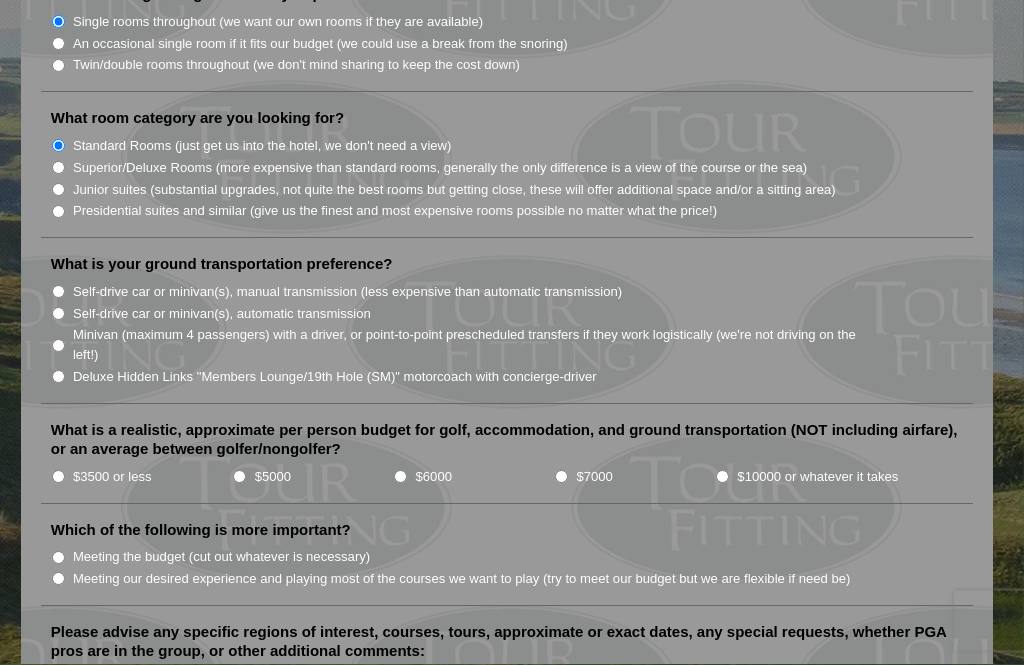 scroll, scrollTop: 1927, scrollLeft: 0, axis: vertical 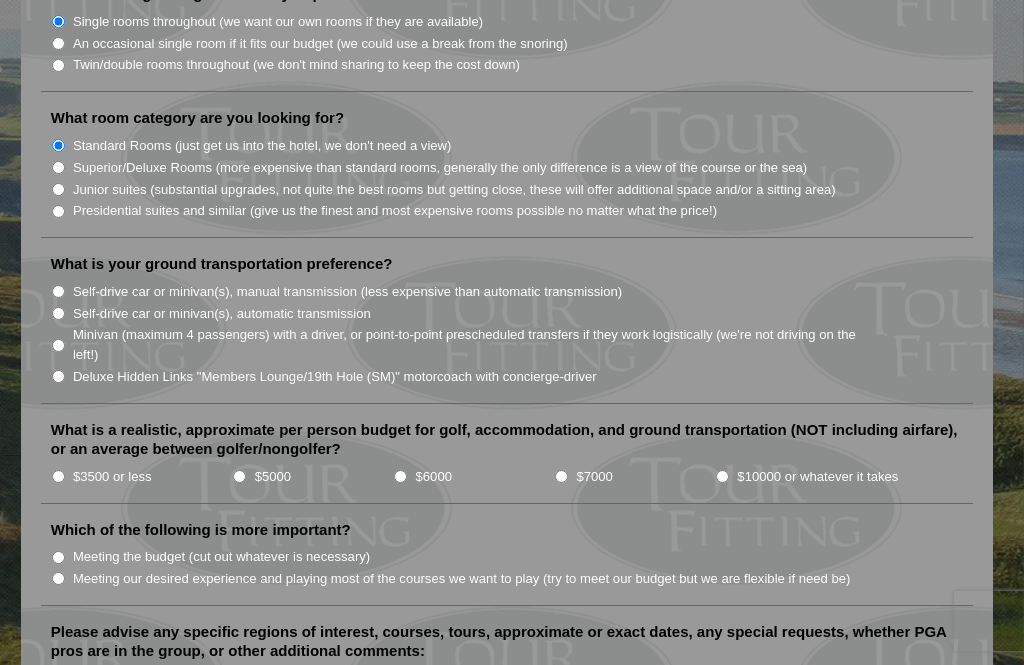 click on "Self-drive car or minivan(s), automatic transmission" at bounding box center [222, 314] 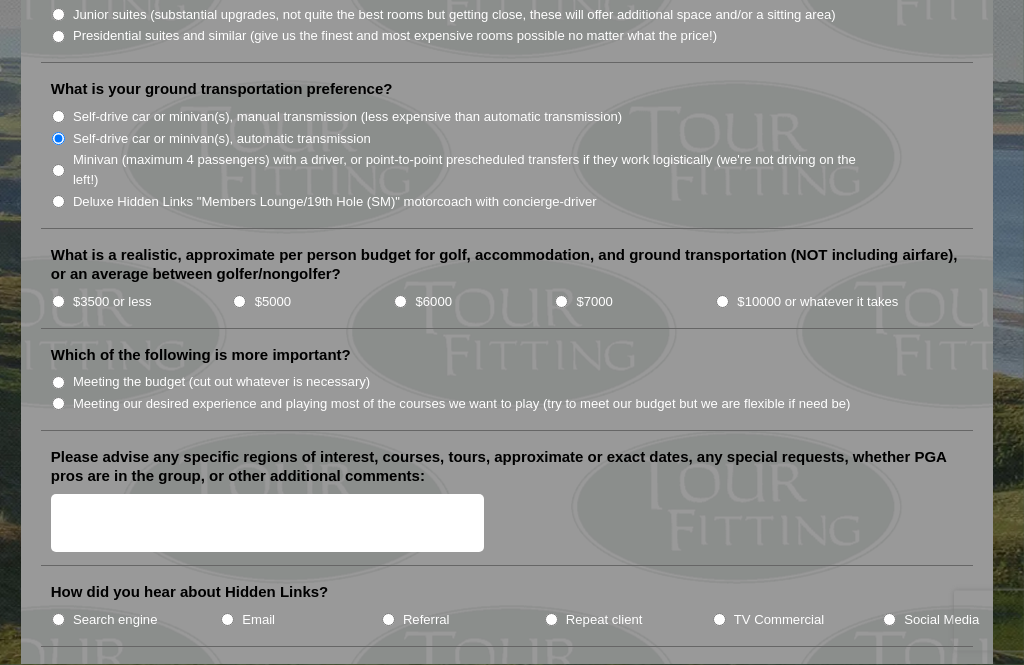 scroll, scrollTop: 2103, scrollLeft: 0, axis: vertical 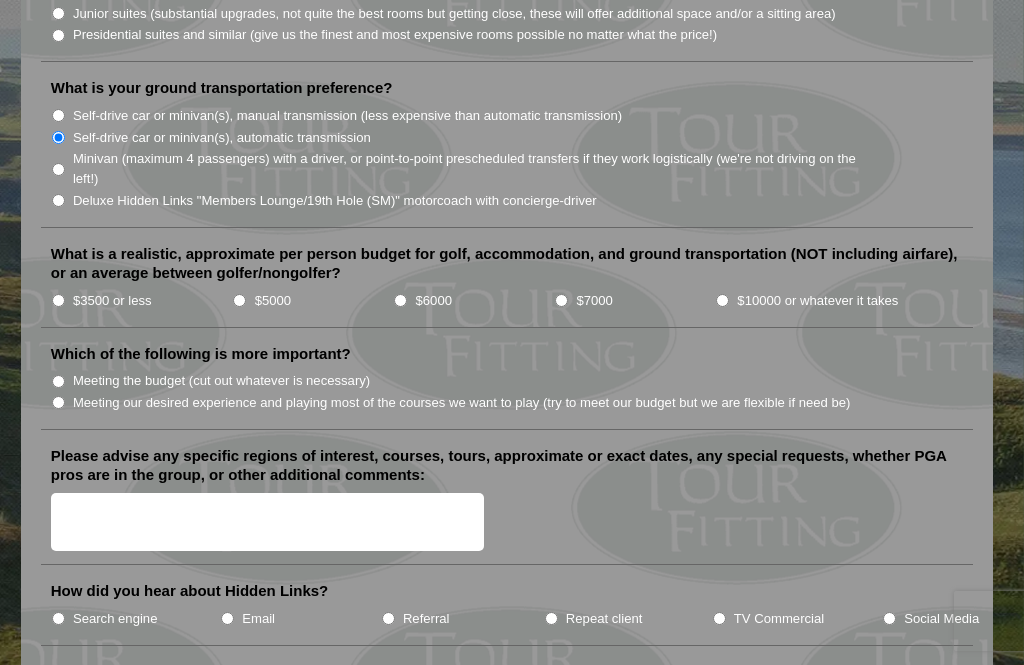 click on "$7000" at bounding box center (561, 300) 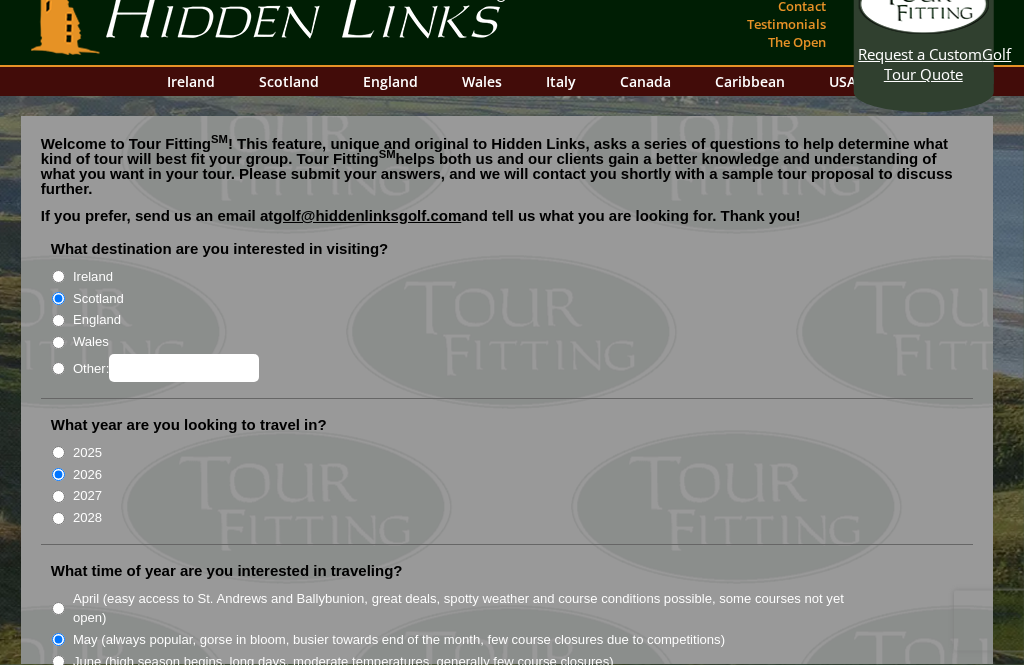scroll, scrollTop: 0, scrollLeft: 0, axis: both 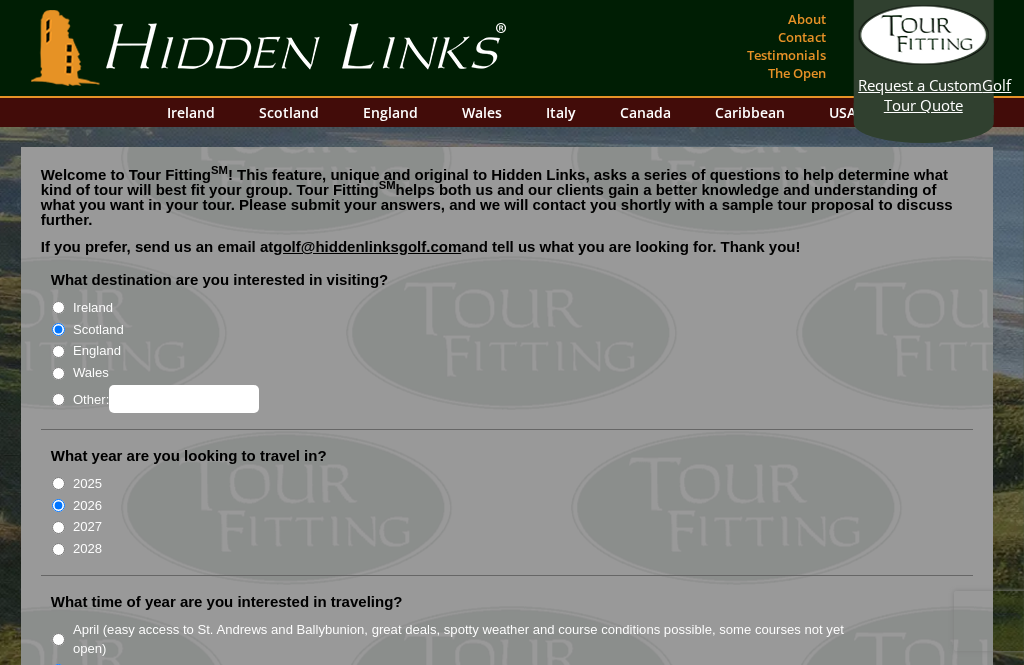 click on "Hidden Links Golf" at bounding box center [269, 48] 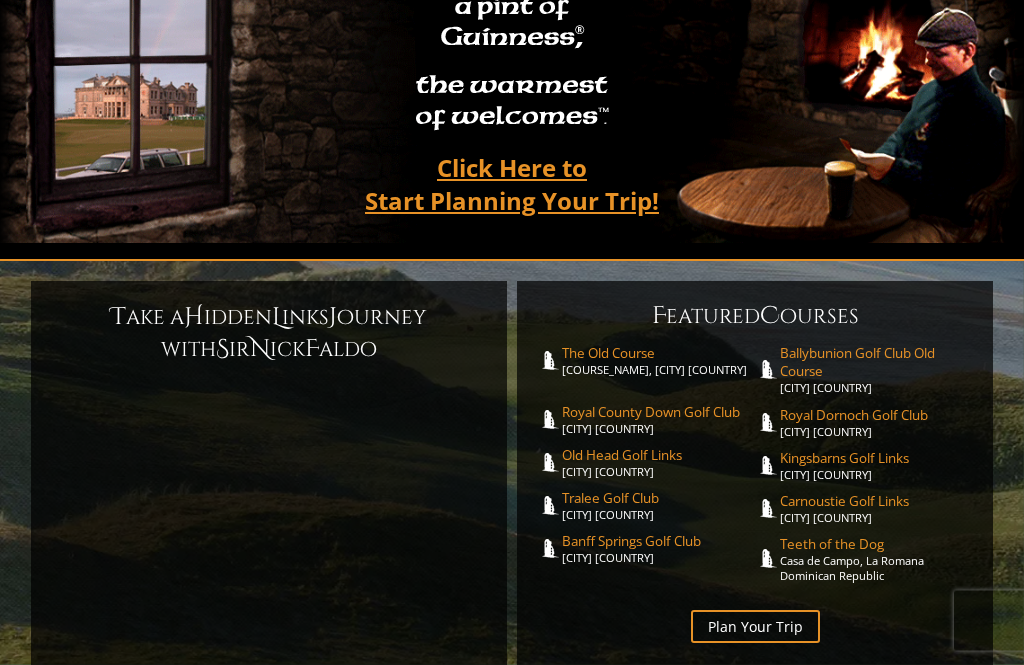 scroll, scrollTop: 321, scrollLeft: 0, axis: vertical 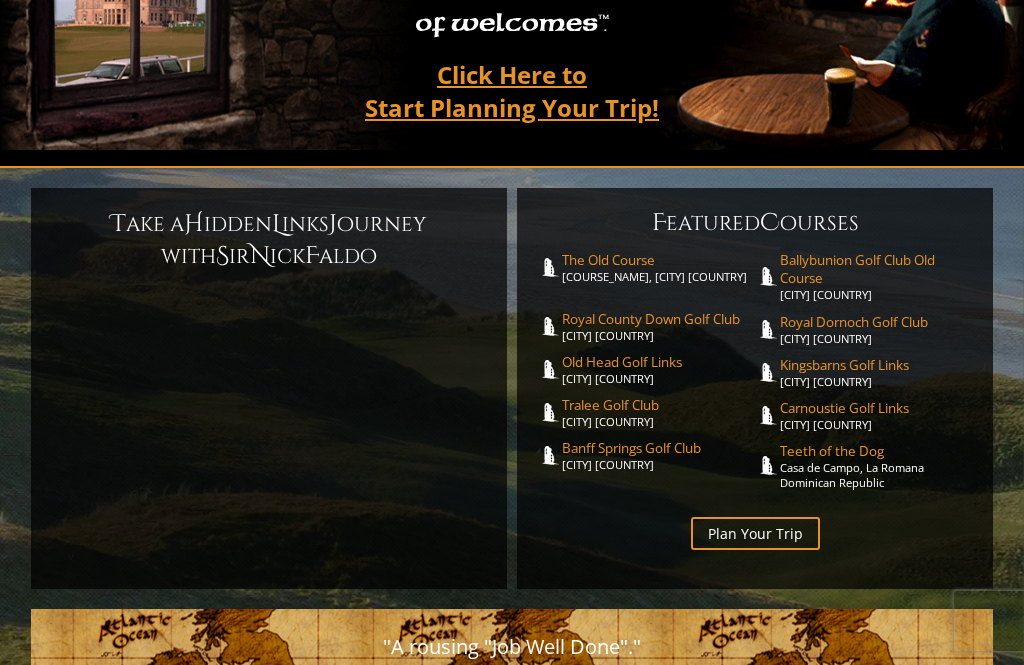 click on "The Old Course   St. Andrews Links, St. Andrews Scotland" at bounding box center (658, 267) 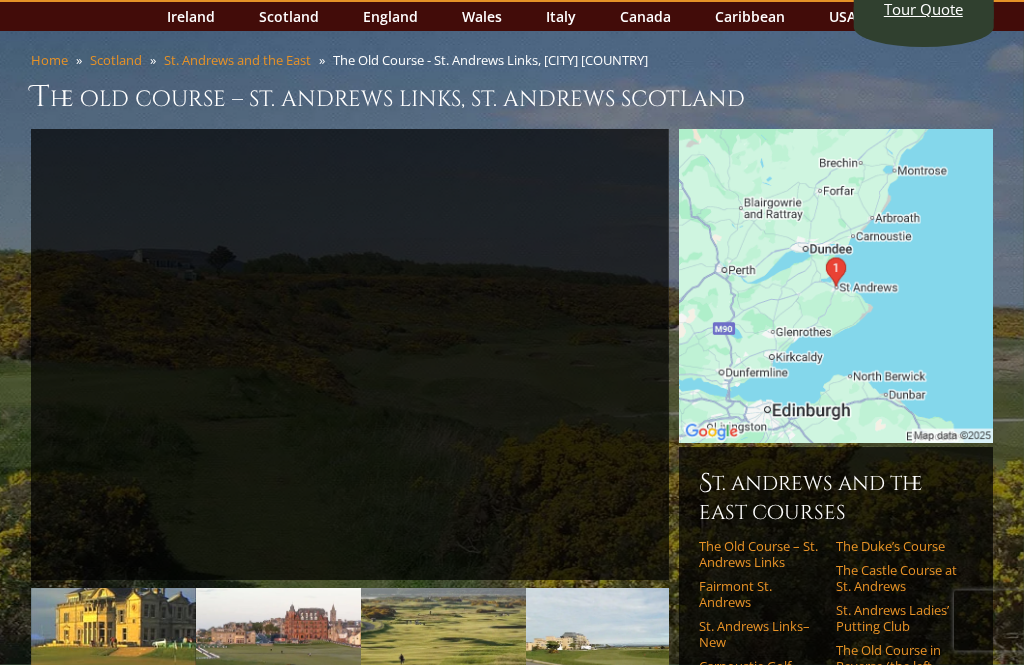 scroll, scrollTop: 0, scrollLeft: 0, axis: both 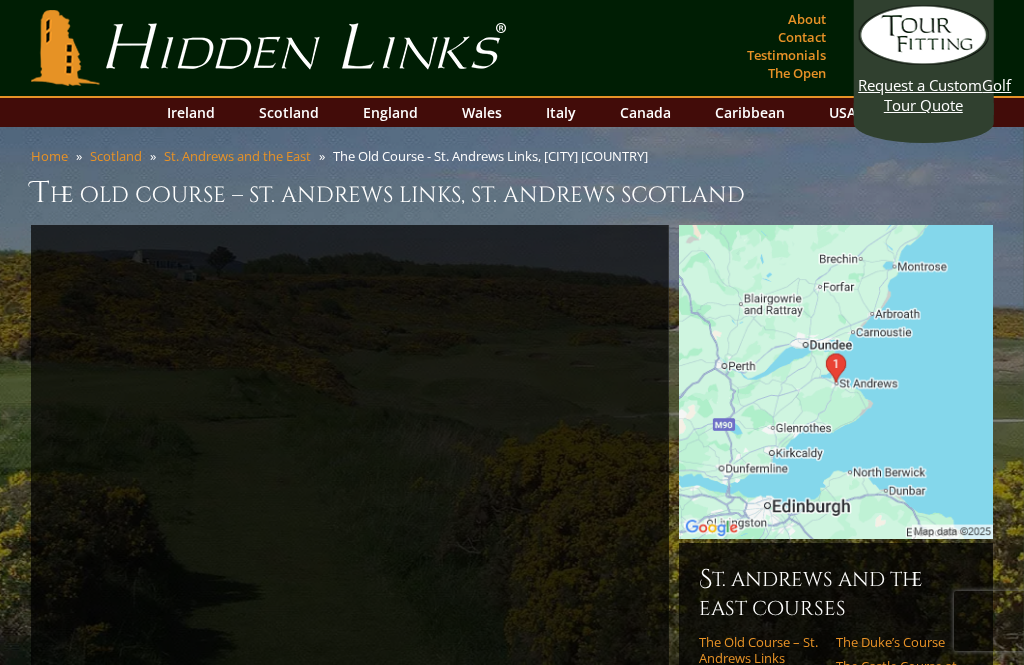 click on "Hidden Links Golf" at bounding box center (269, 48) 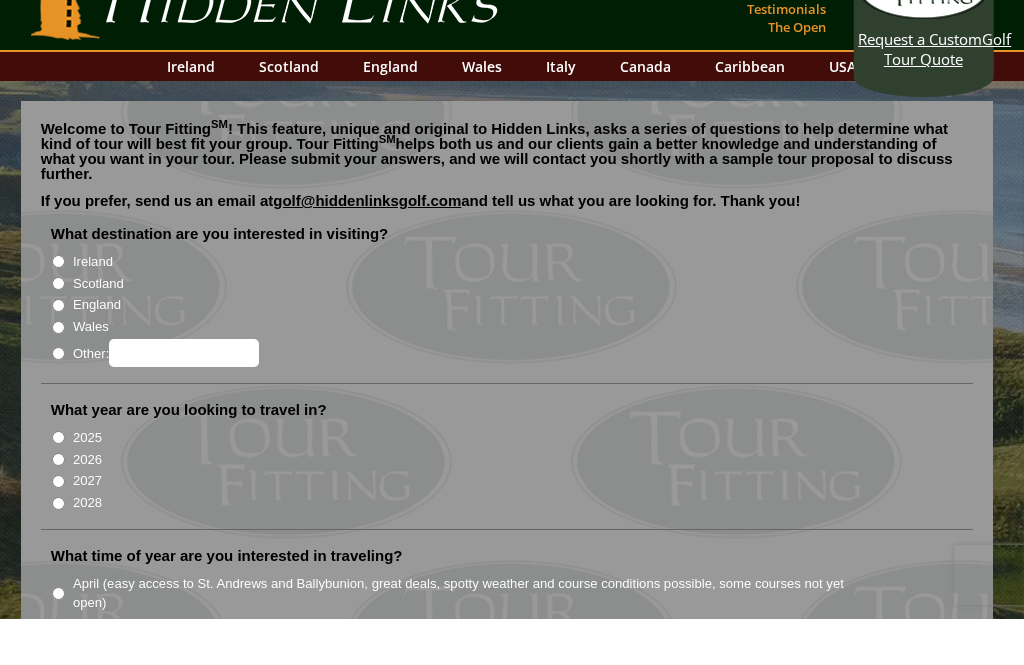scroll, scrollTop: 55, scrollLeft: 0, axis: vertical 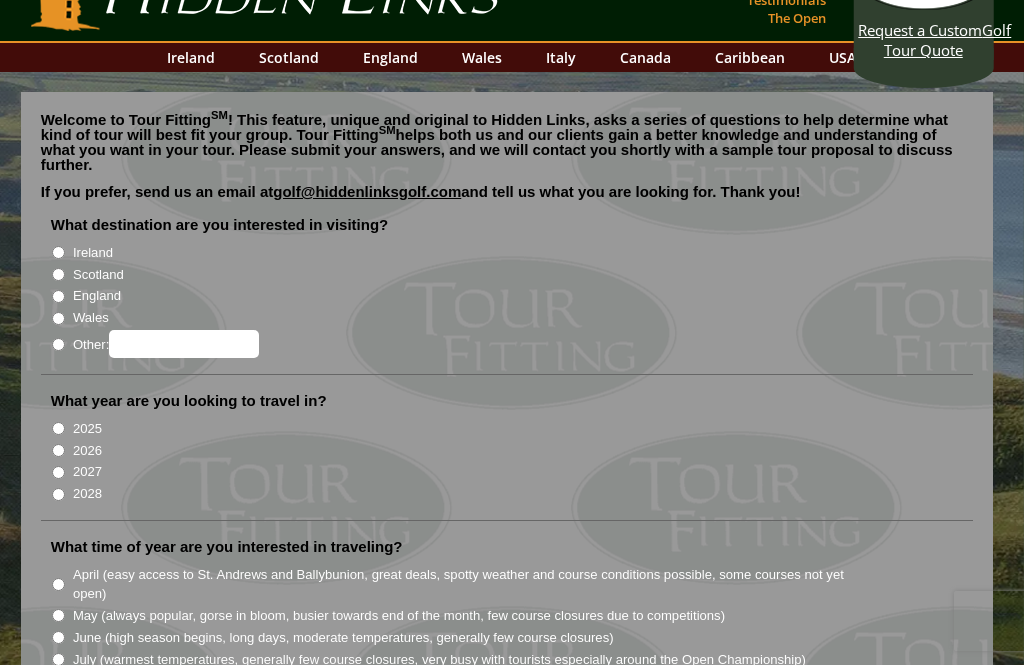 click on "Scotland" at bounding box center (98, 275) 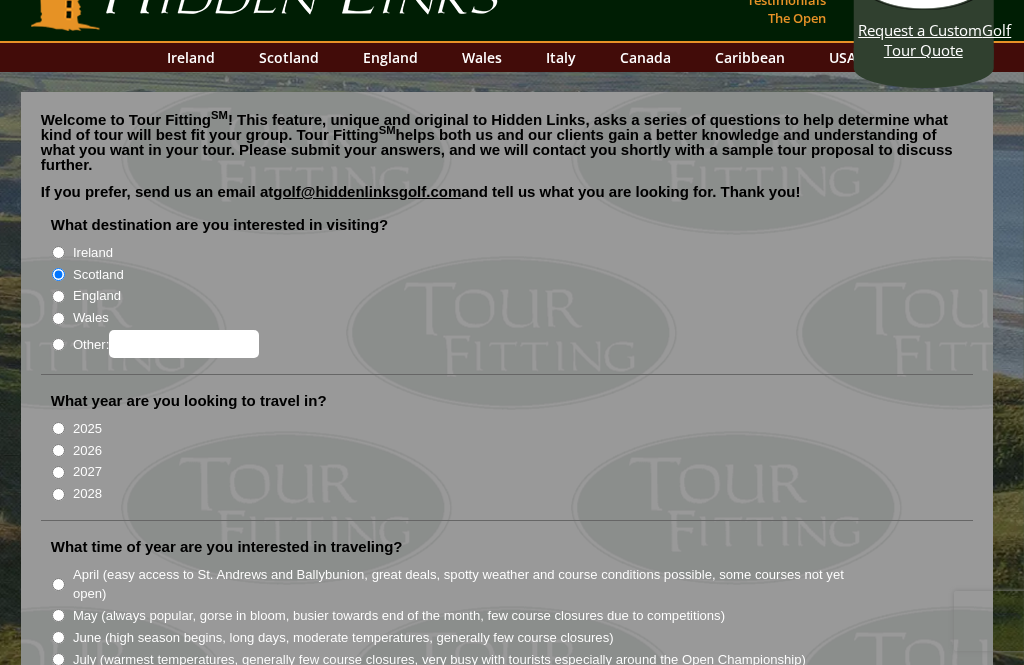 click on "2026" at bounding box center [87, 451] 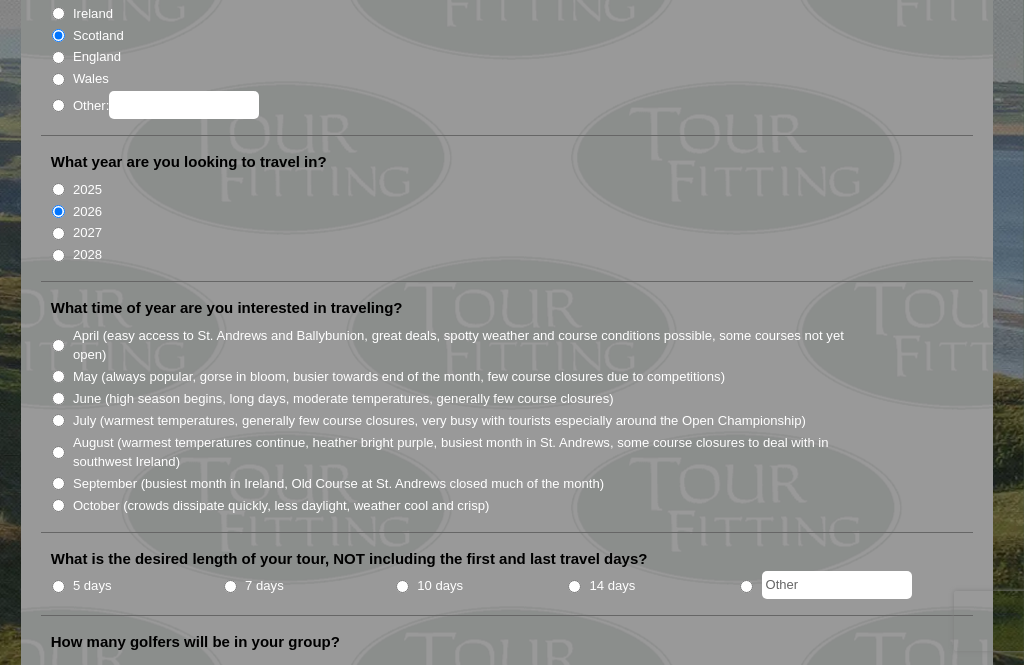 scroll, scrollTop: 332, scrollLeft: 0, axis: vertical 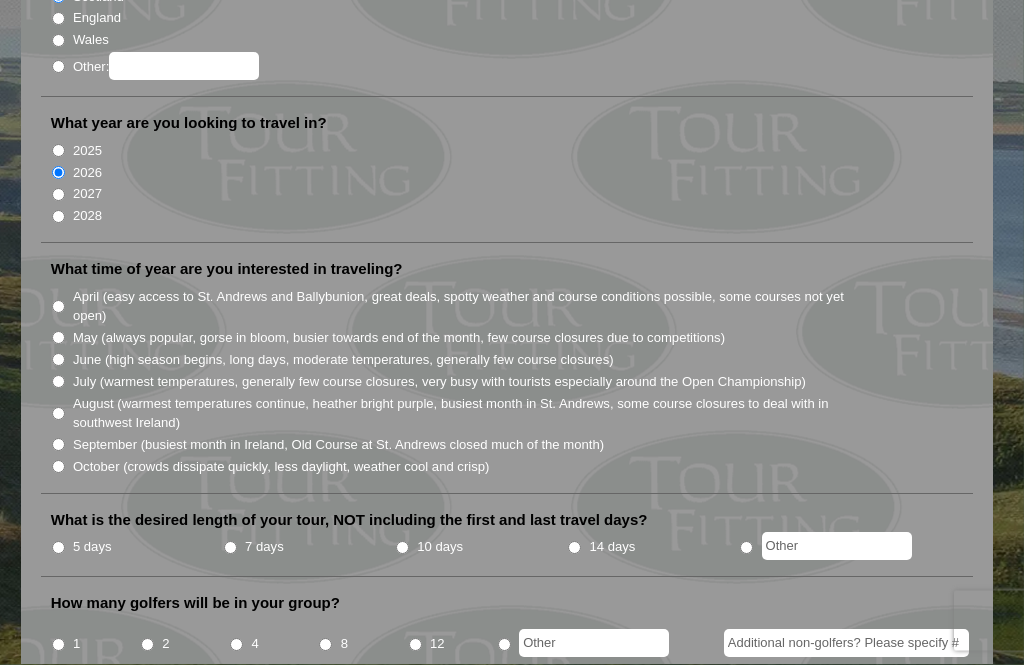 click on "May (always popular, gorse in bloom, busier towards end of the month, few course closures due to competitions)" at bounding box center [58, 338] 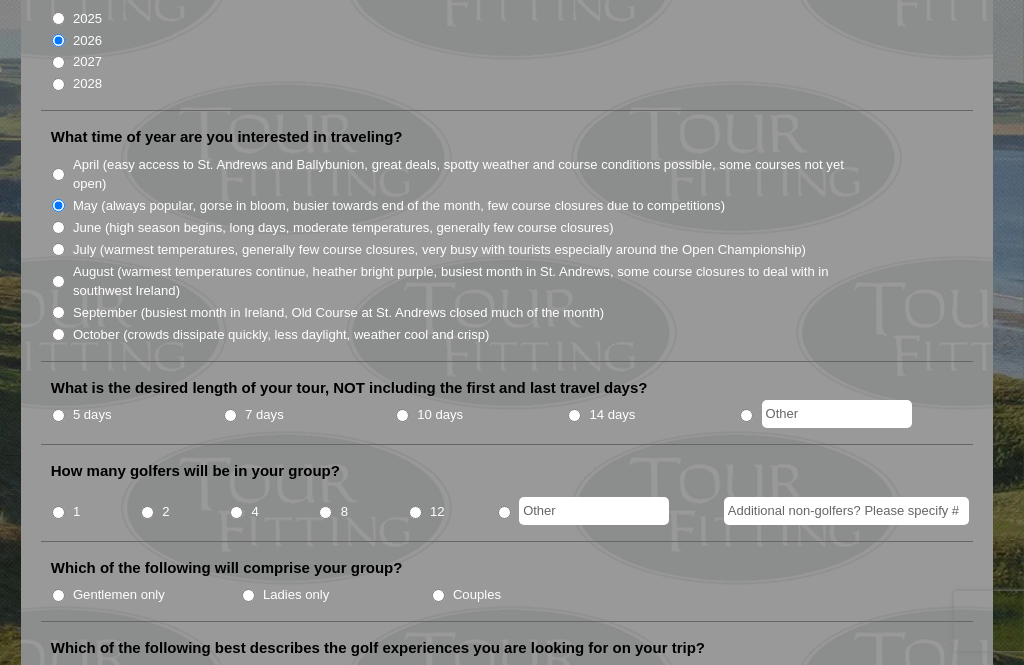 scroll, scrollTop: 467, scrollLeft: 0, axis: vertical 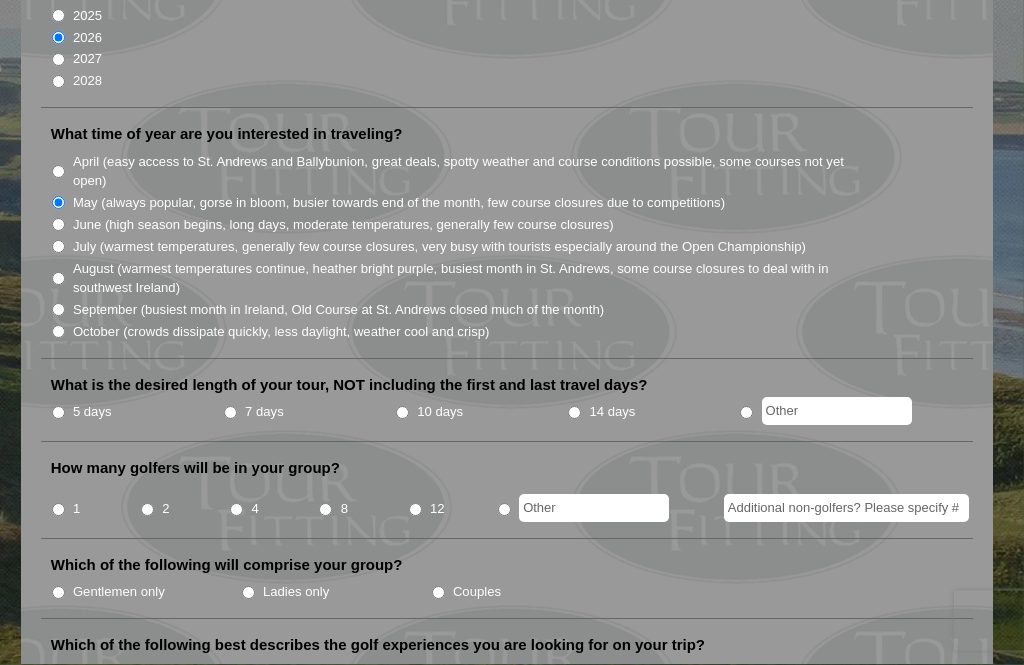 click on "7 days" at bounding box center [230, 413] 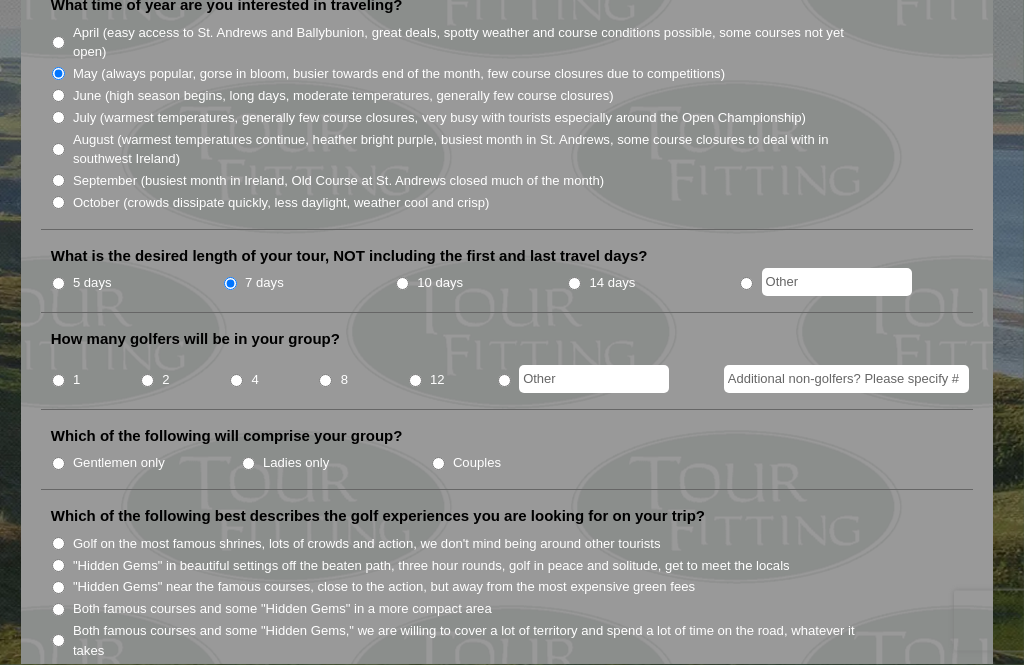 scroll, scrollTop: 601, scrollLeft: 0, axis: vertical 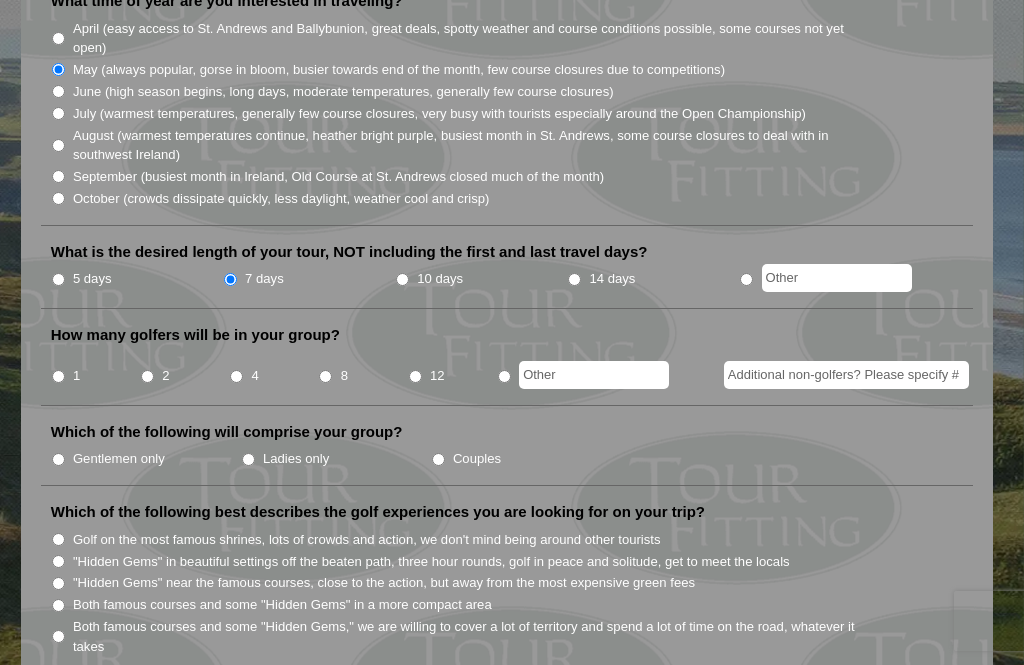 click on "4" at bounding box center (236, 376) 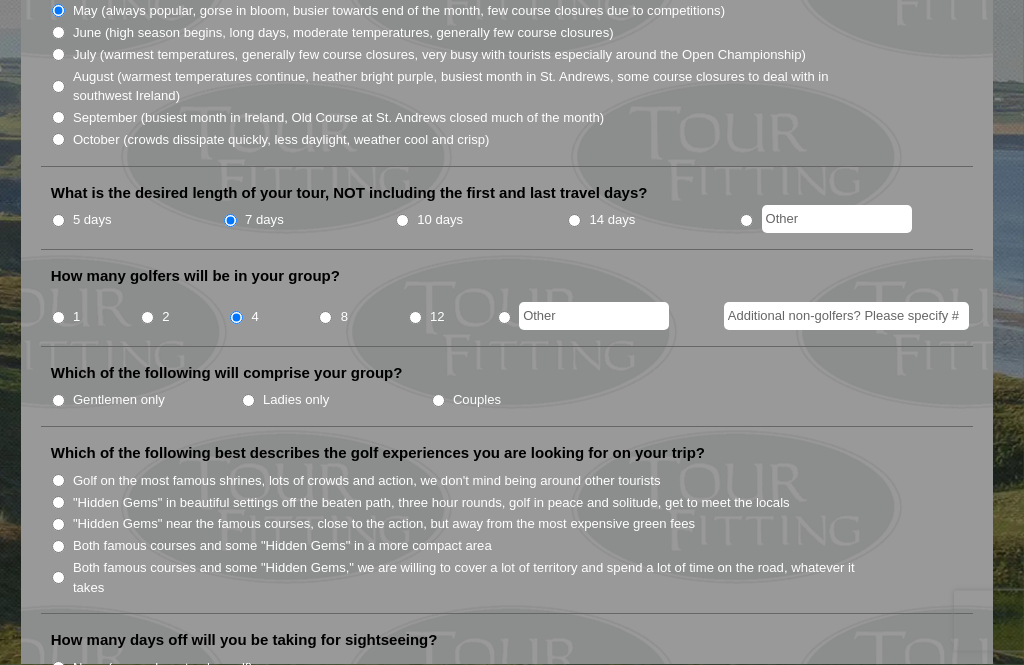 scroll, scrollTop: 683, scrollLeft: 0, axis: vertical 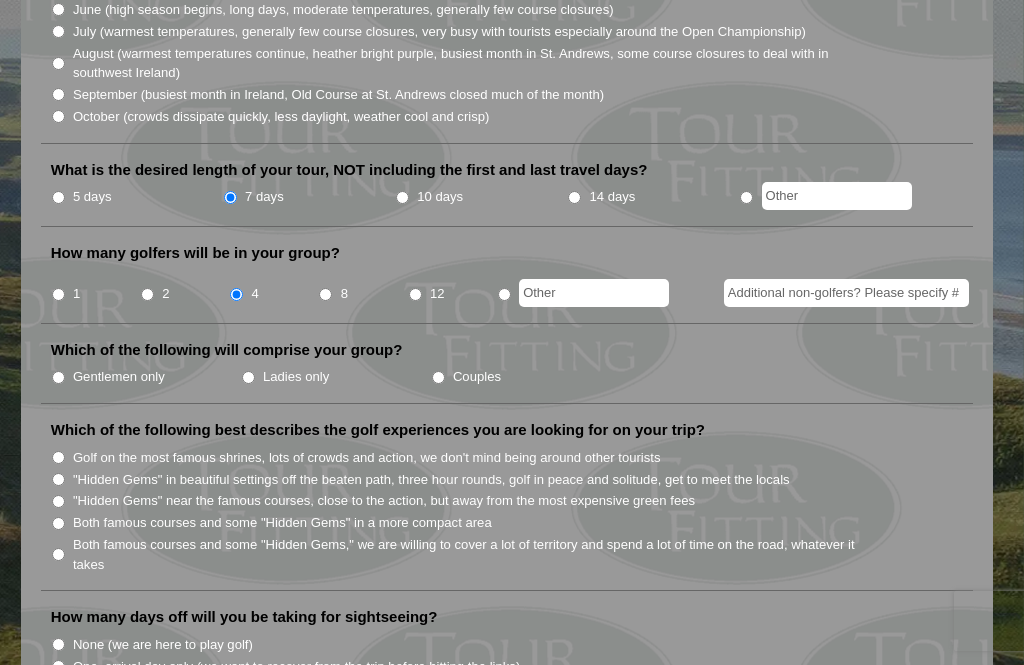 click on "Gentlemen only" at bounding box center (58, 377) 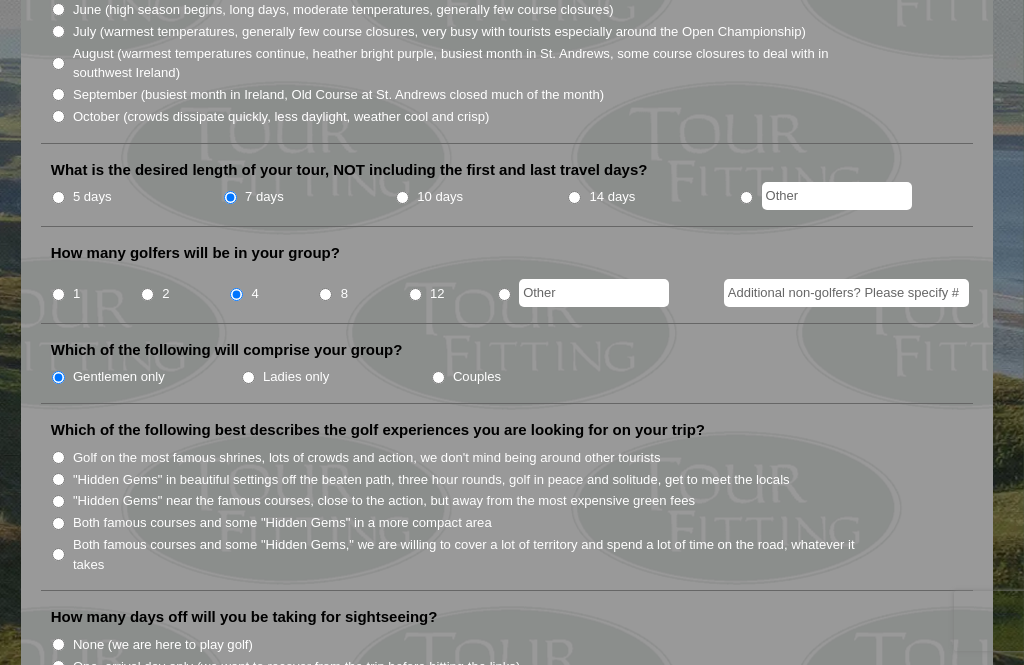 click on "Golf on the most famous shrines, lots of crowds and action, we don't mind being around other tourists" at bounding box center [58, 457] 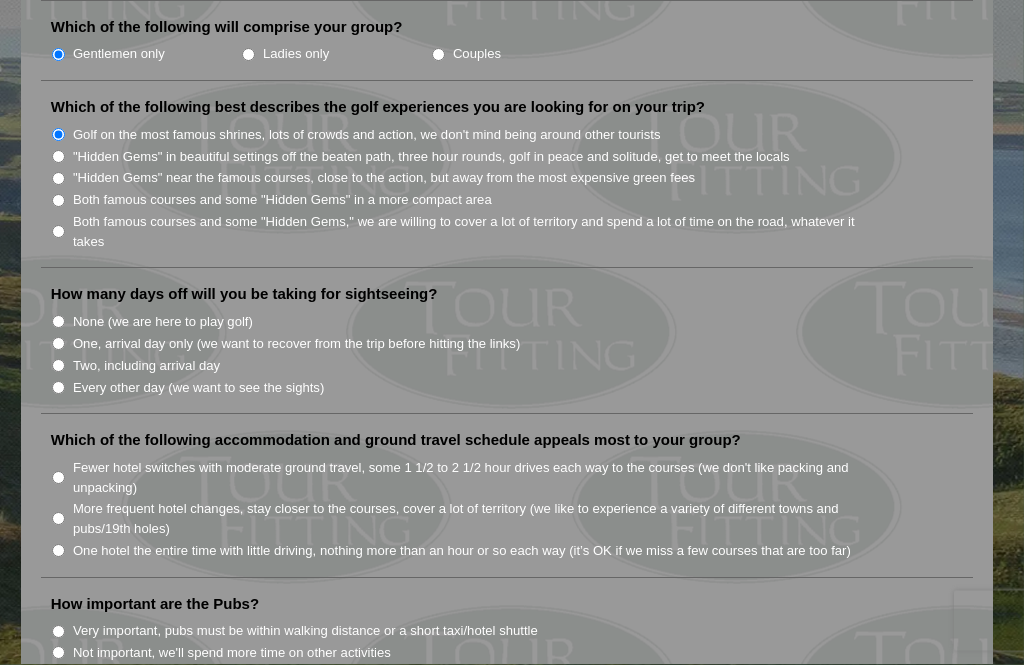 scroll, scrollTop: 1008, scrollLeft: 0, axis: vertical 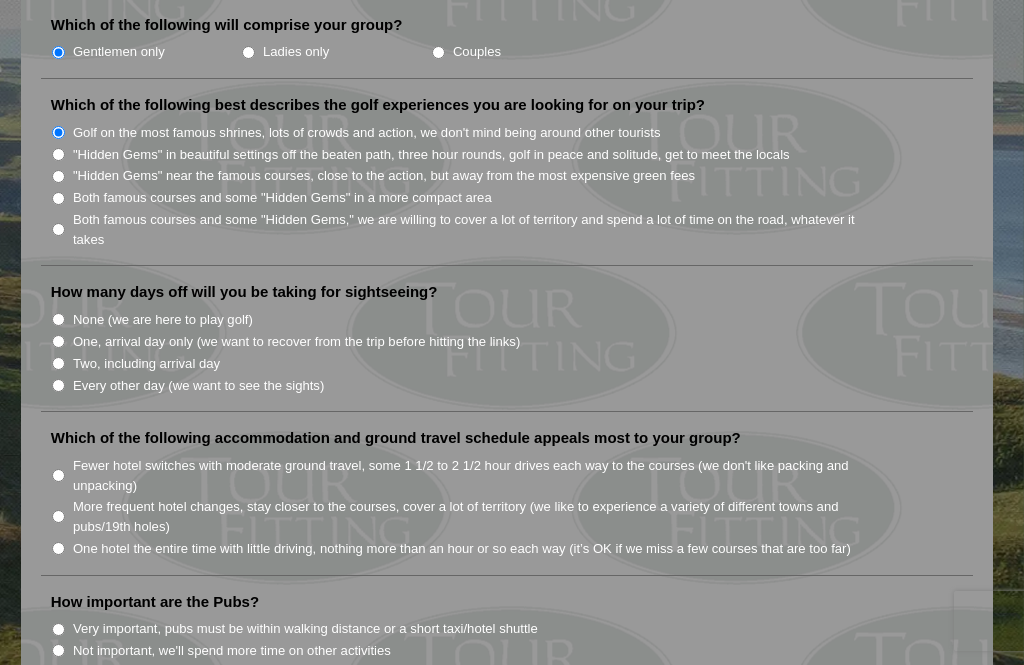 click on "Every other day (we want to see the sights)" at bounding box center (198, 386) 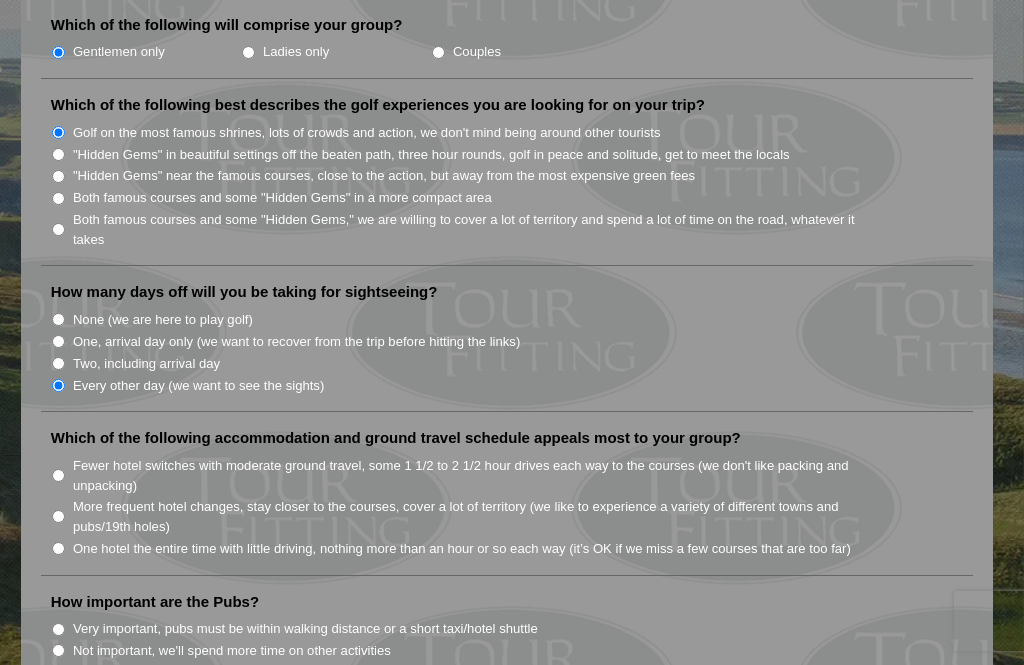click on "Two, including arrival day" at bounding box center [146, 364] 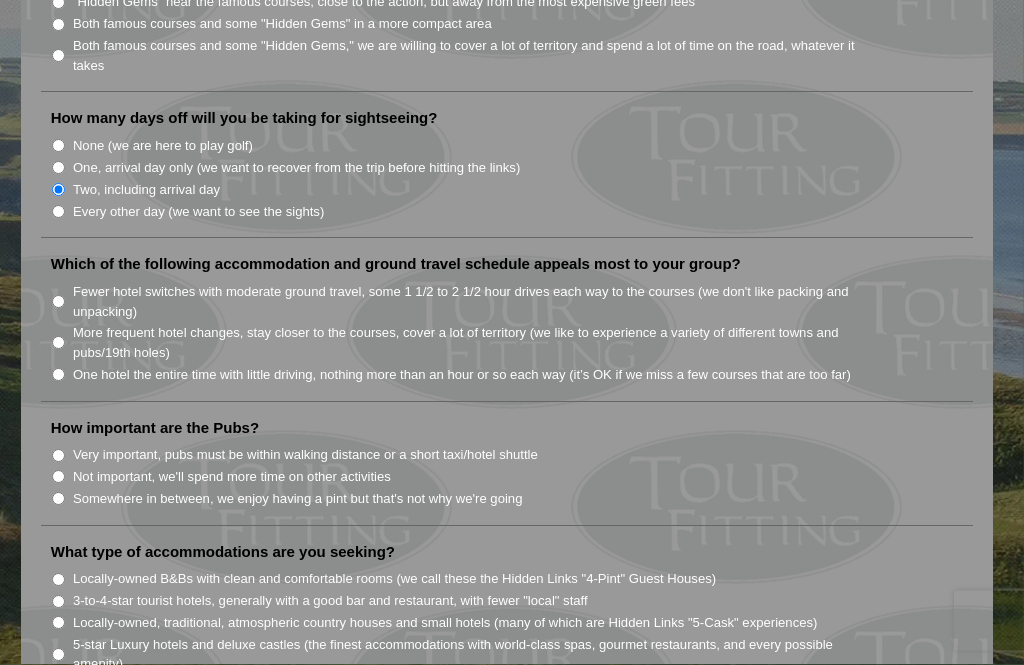 scroll, scrollTop: 1182, scrollLeft: 0, axis: vertical 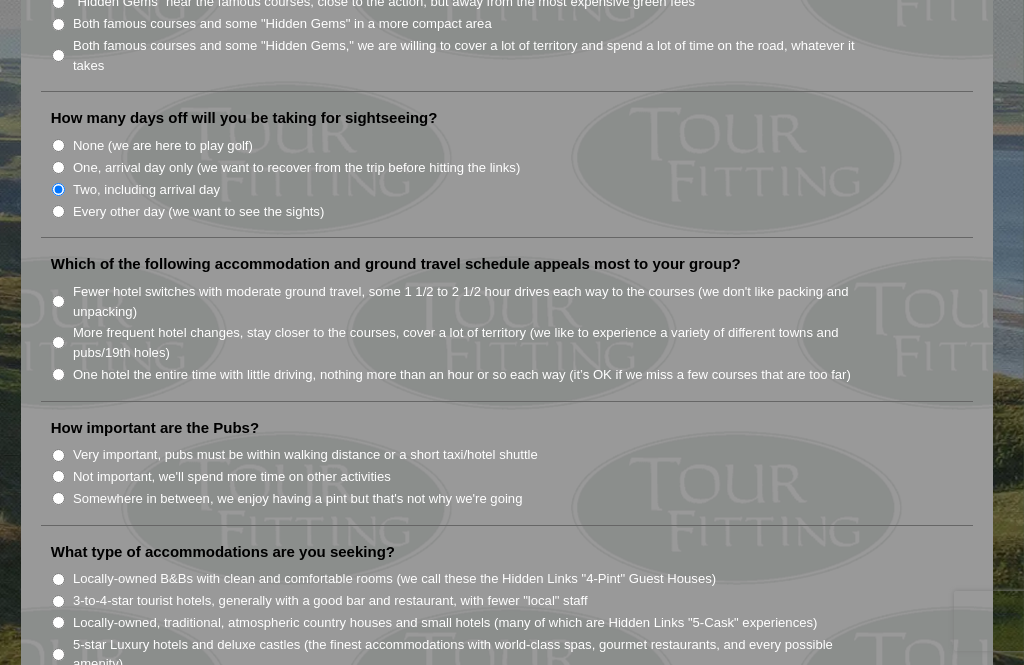 click on "Fewer hotel switches with moderate ground travel, some 1 1/2 to 2 1/2 hour drives each way to the courses (we don't like packing and unpacking)" at bounding box center (467, 301) 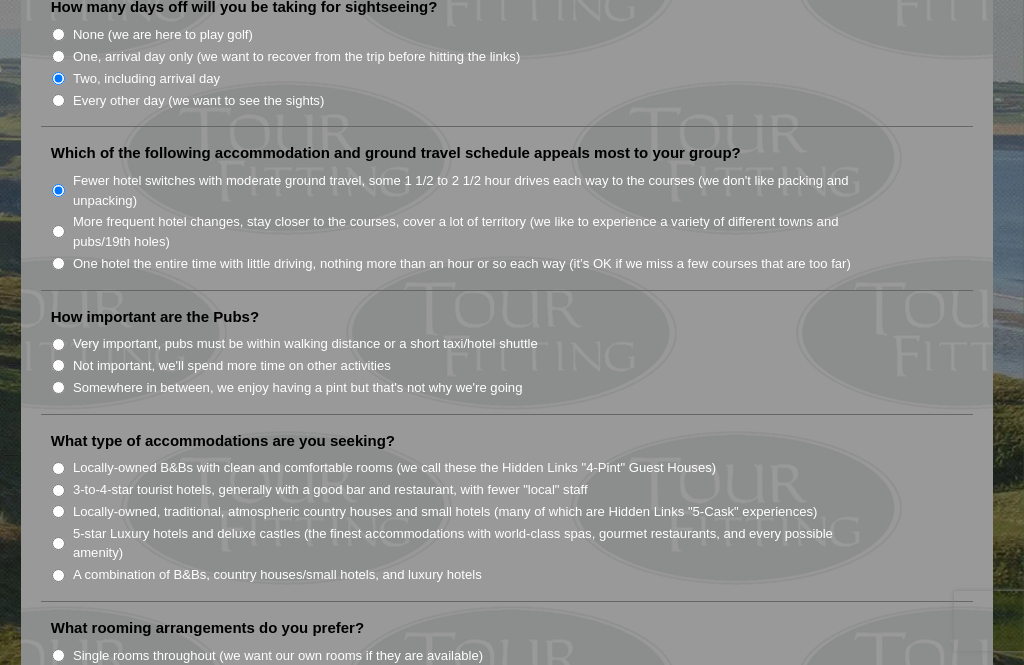 scroll, scrollTop: 1296, scrollLeft: 0, axis: vertical 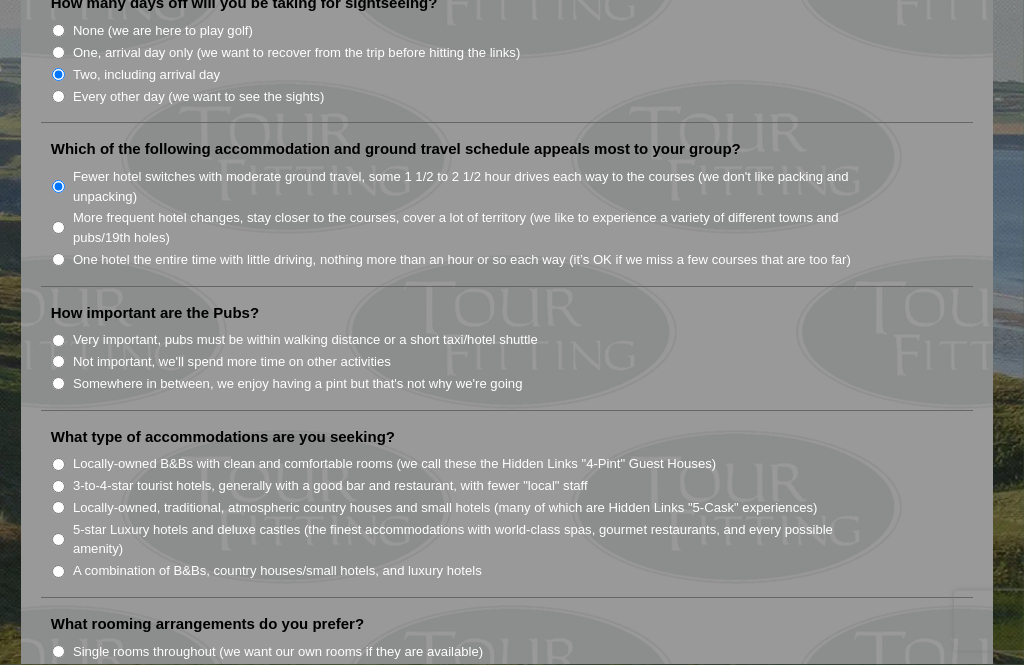 click on "Somewhere in between, we enjoy having a pint but that's not why we're going" at bounding box center [58, 384] 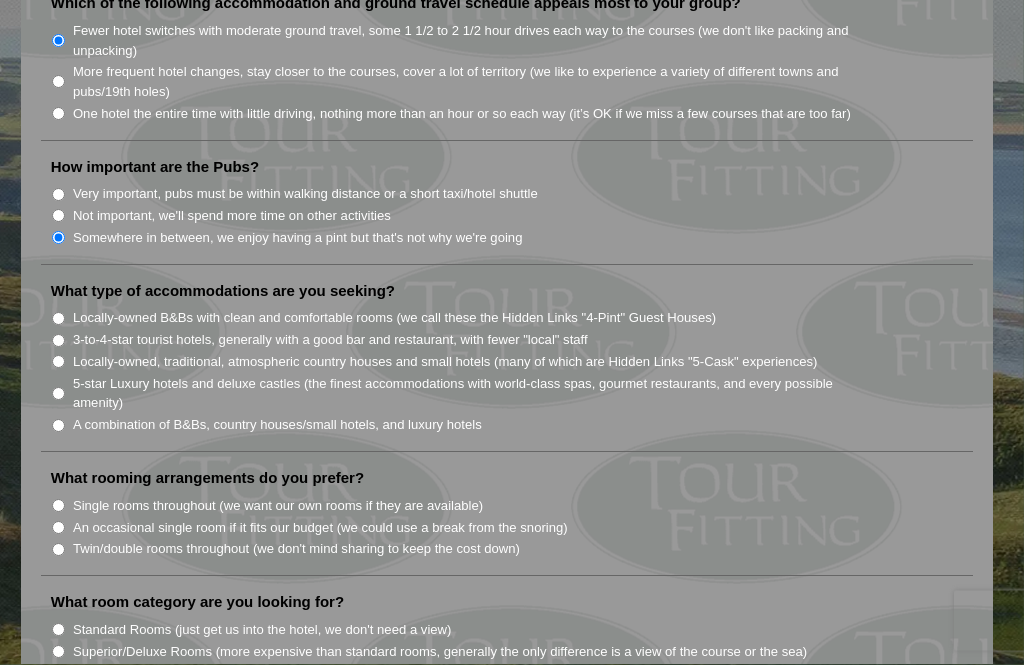 scroll, scrollTop: 1443, scrollLeft: 0, axis: vertical 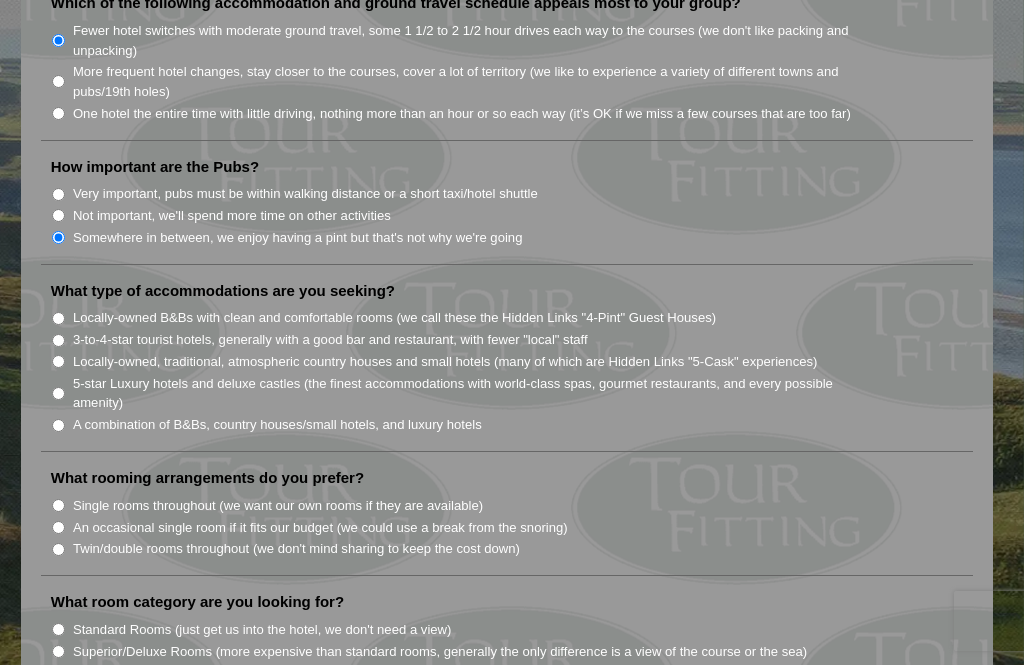 click on "Locally-owned B&Bs with clean and comfortable rooms (we call these the Hidden Links "4-Pint" Guest Houses)" at bounding box center [58, 318] 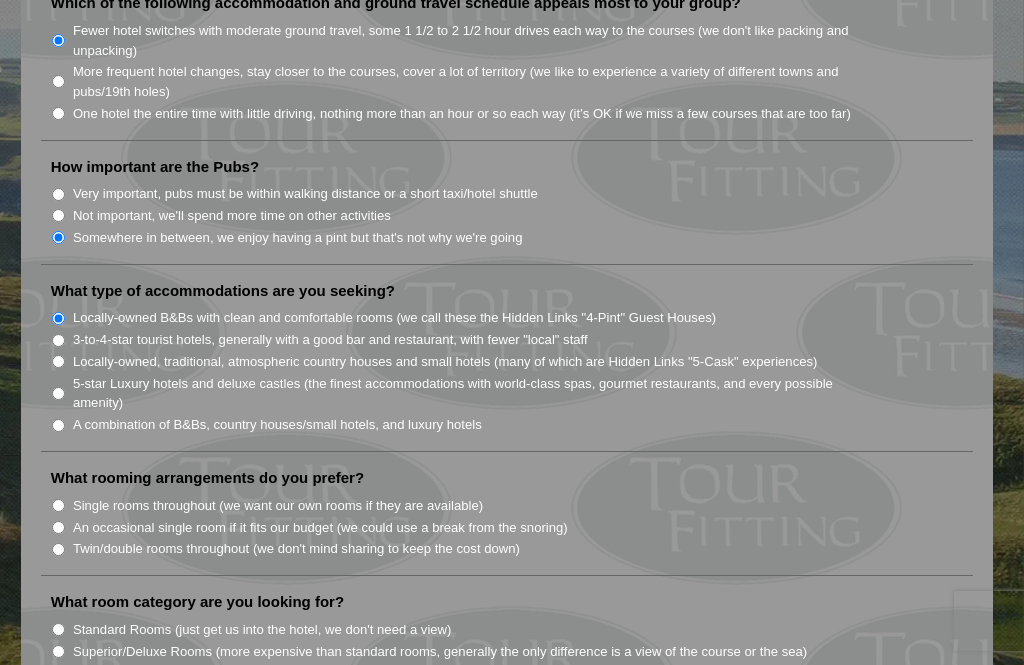 click on "3-to-4-star tourist hotels, generally with a good bar and restaurant, with fewer "local" staff" at bounding box center [330, 340] 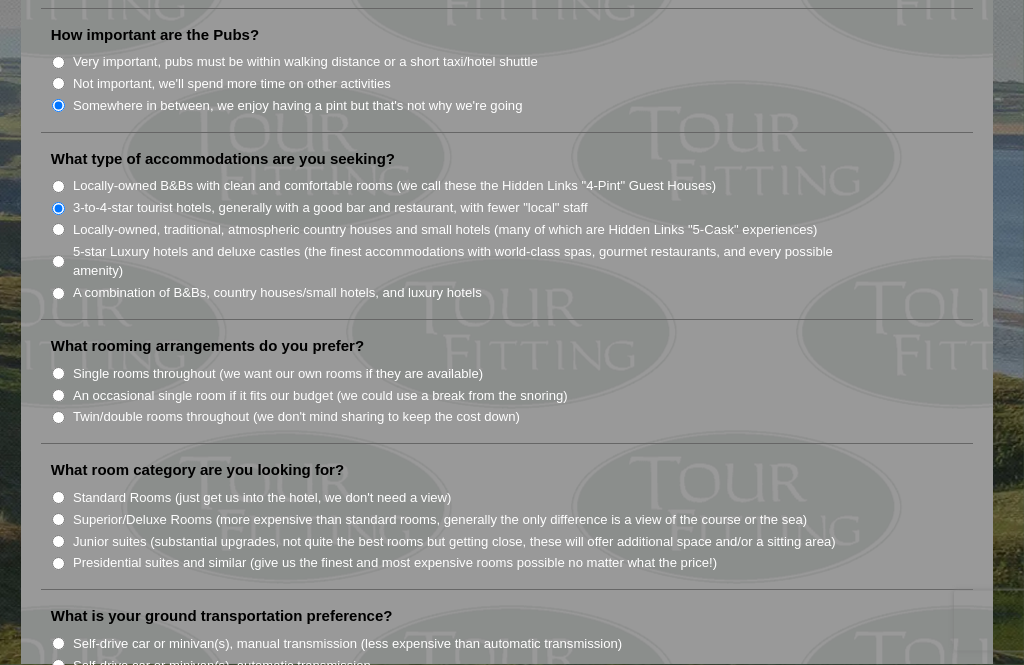scroll, scrollTop: 1578, scrollLeft: 0, axis: vertical 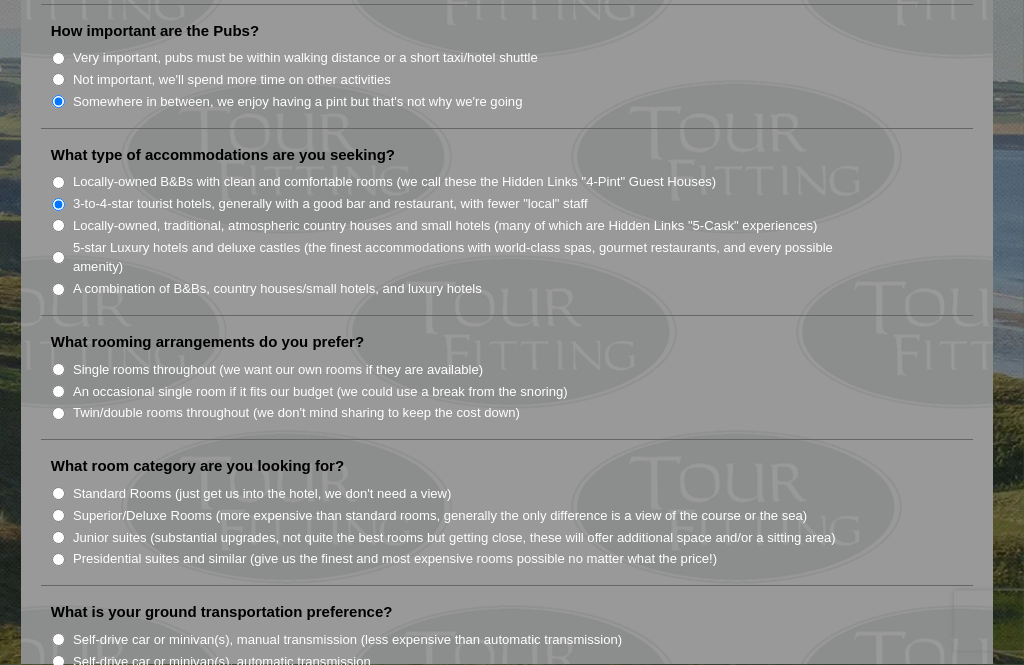 click on "Single rooms throughout (we want our own rooms if they are available)" at bounding box center (278, 371) 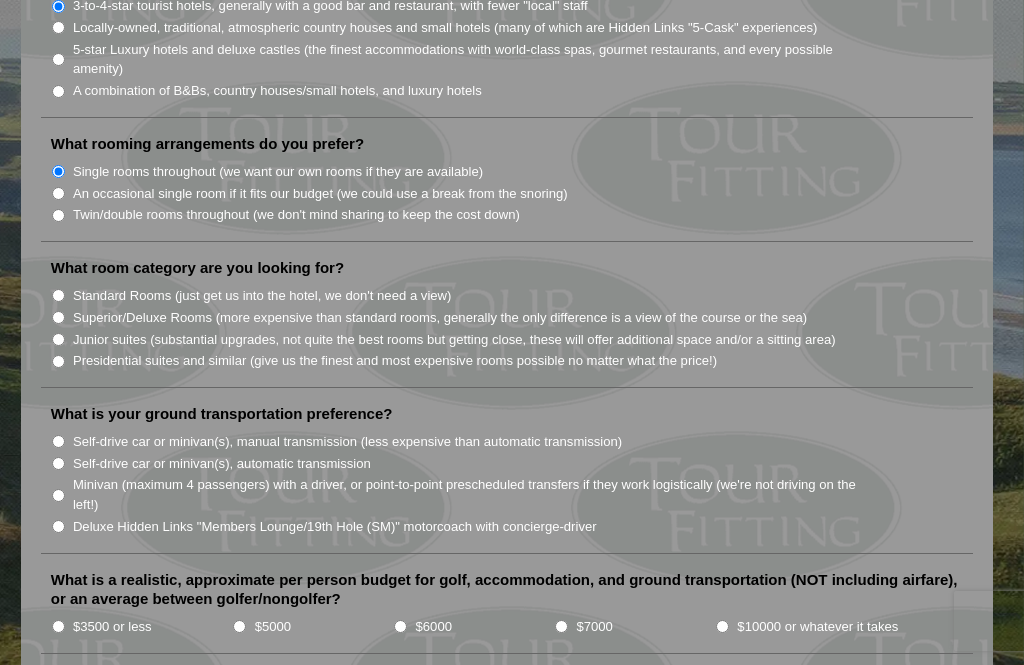 scroll, scrollTop: 1775, scrollLeft: 0, axis: vertical 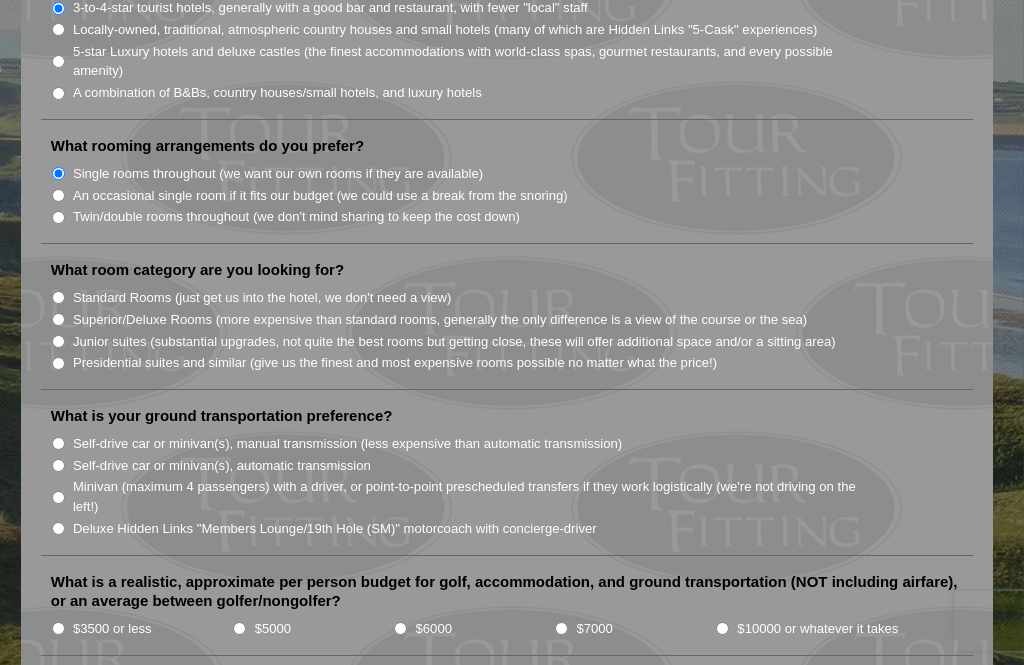 click on "Standard Rooms (just get us into the hotel, we don't need a view)" at bounding box center (262, 298) 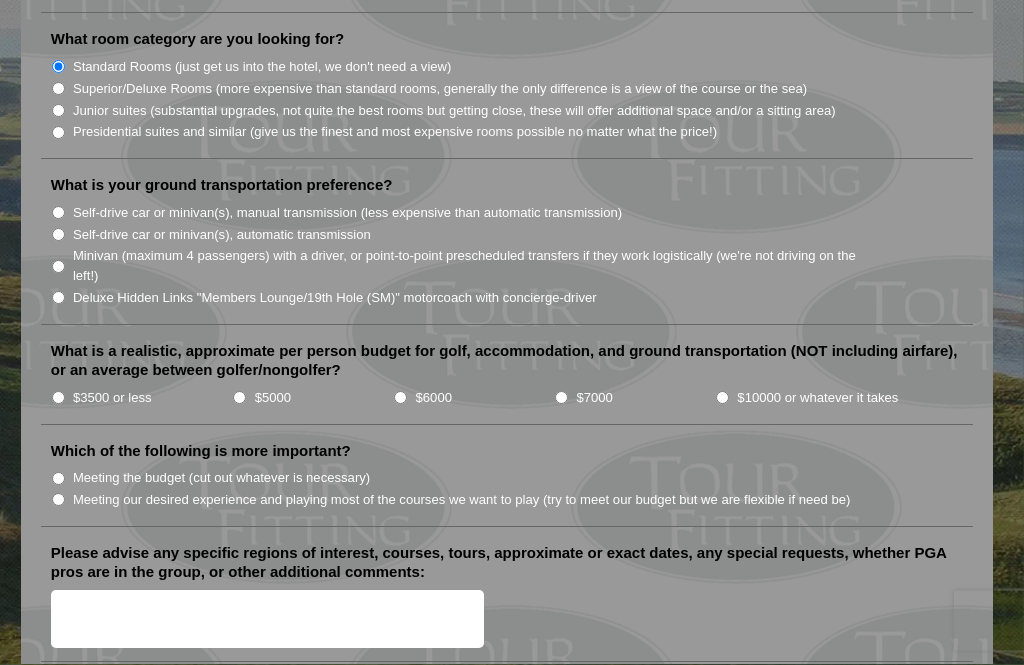 scroll, scrollTop: 2002, scrollLeft: 0, axis: vertical 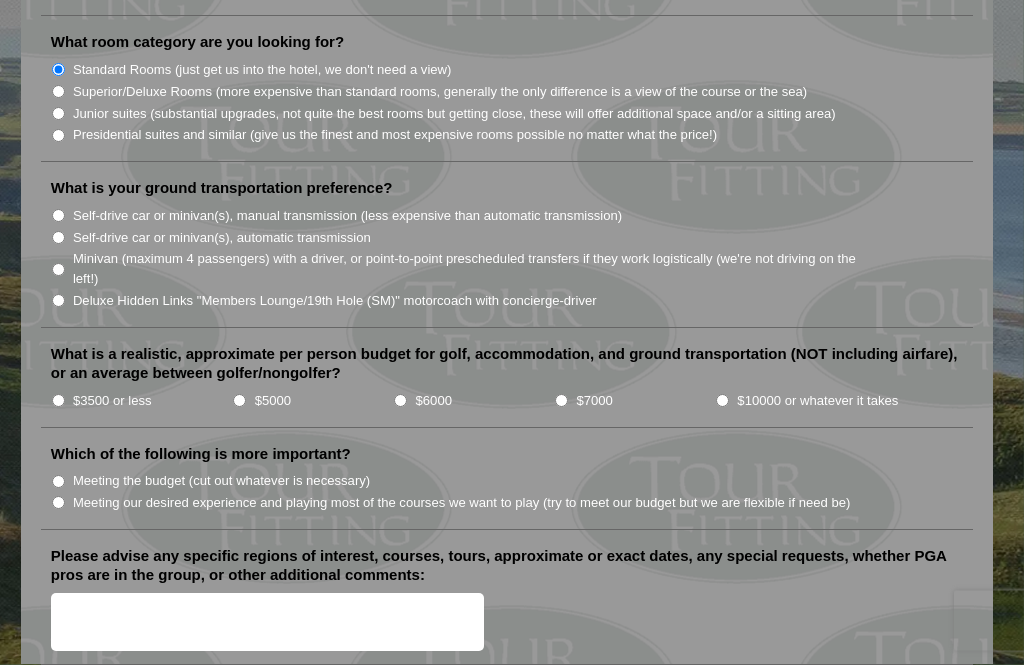 click on "Self-drive car or minivan(s), automatic transmission" at bounding box center [222, 239] 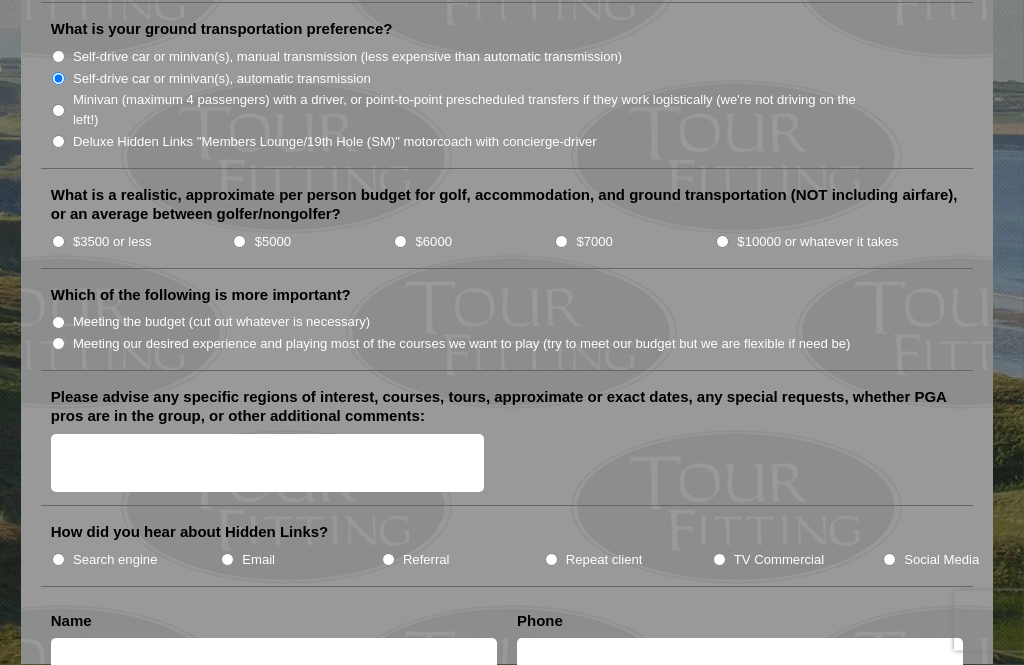 scroll, scrollTop: 2162, scrollLeft: 0, axis: vertical 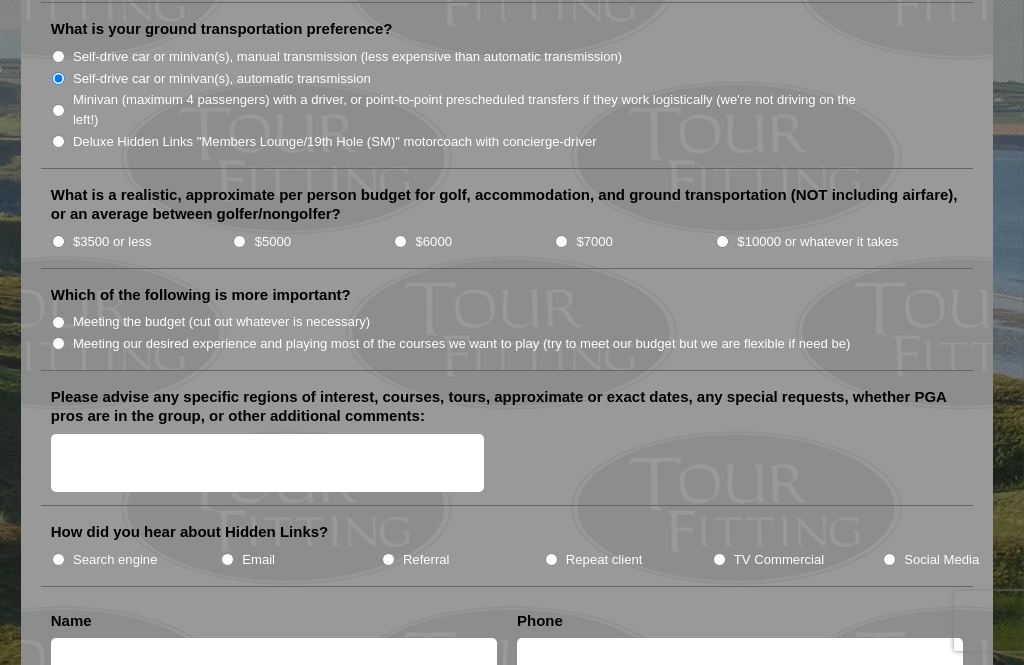 click on "$7000" at bounding box center (561, 241) 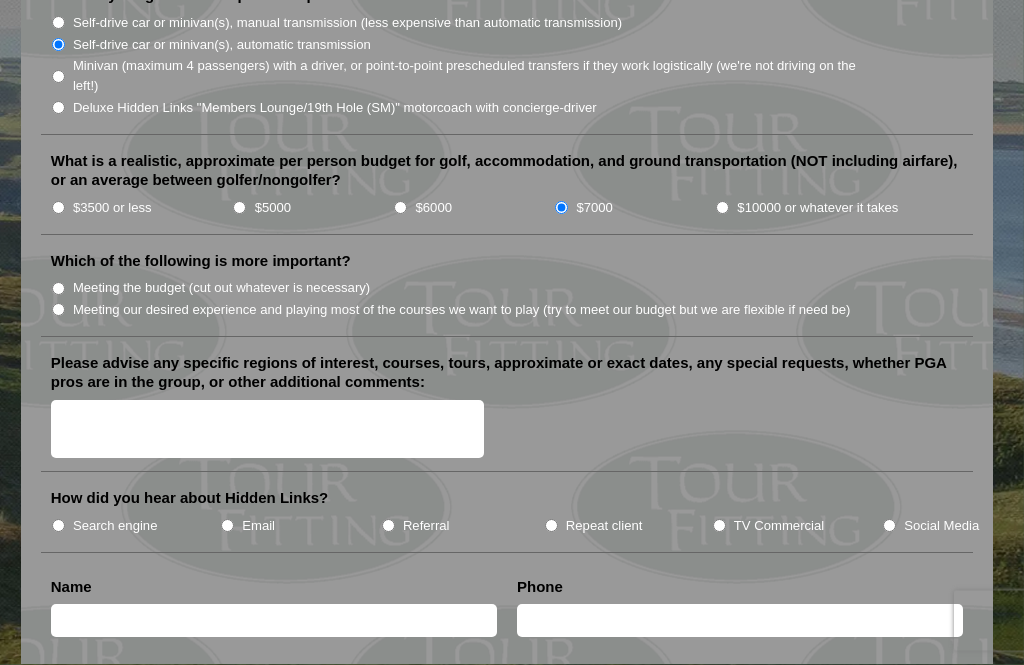 scroll, scrollTop: 2196, scrollLeft: 0, axis: vertical 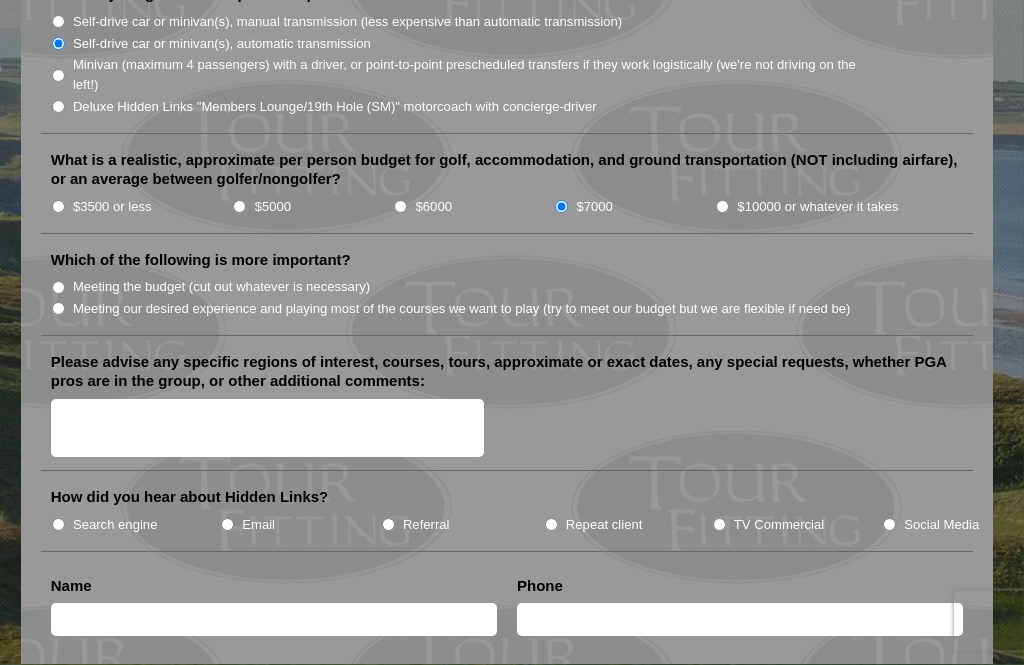 click on "Meeting our desired experience and playing most of the courses we want to play (try to meet our budget but we are flexible if need be)" at bounding box center [462, 310] 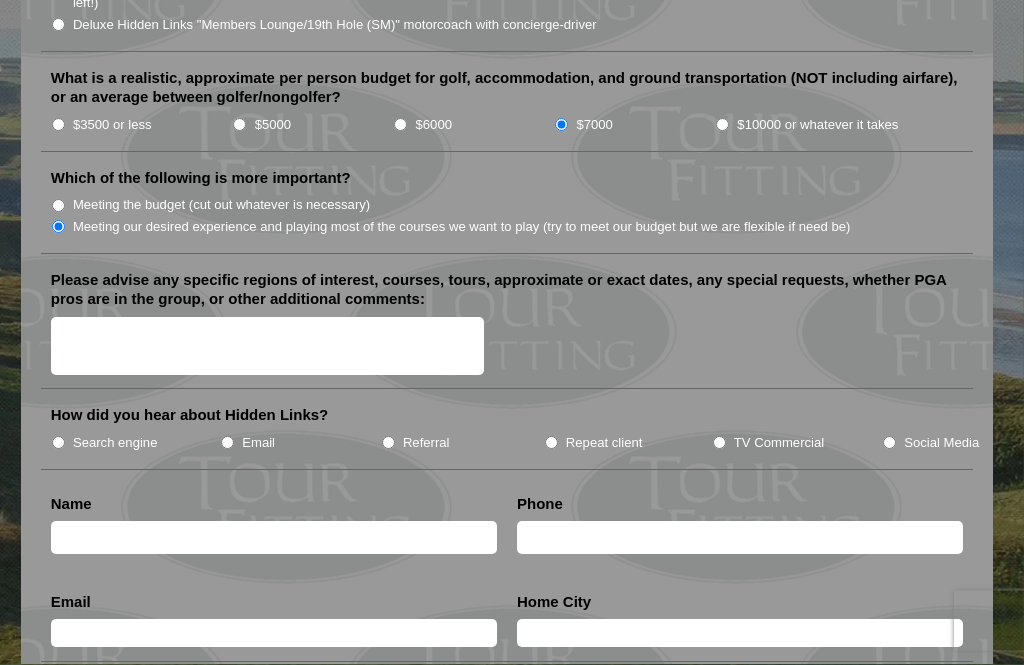 scroll, scrollTop: 2277, scrollLeft: 0, axis: vertical 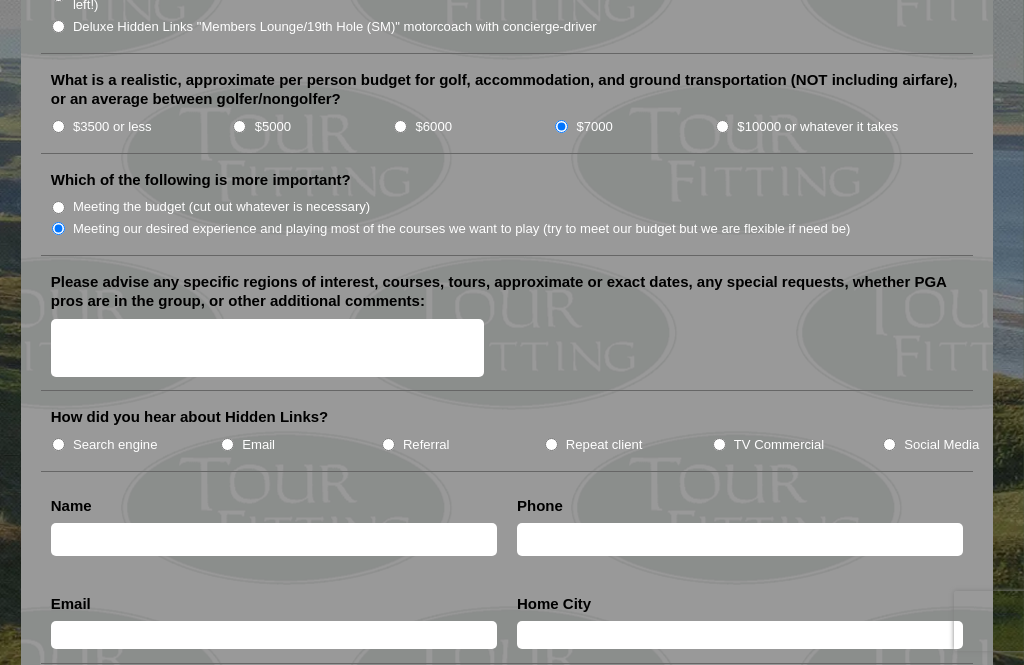 click on "Please advise any specific regions of interest, courses, tours, approximate or exact dates, any special requests, whether PGA pros are in the group, or other additional comments:" at bounding box center [267, 348] 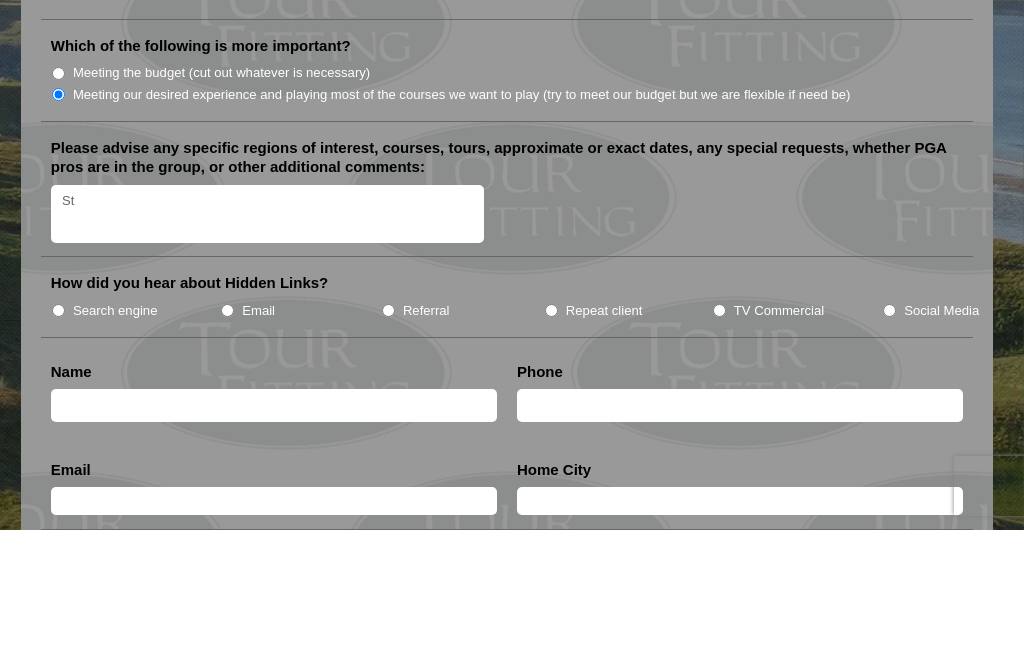 type on "S" 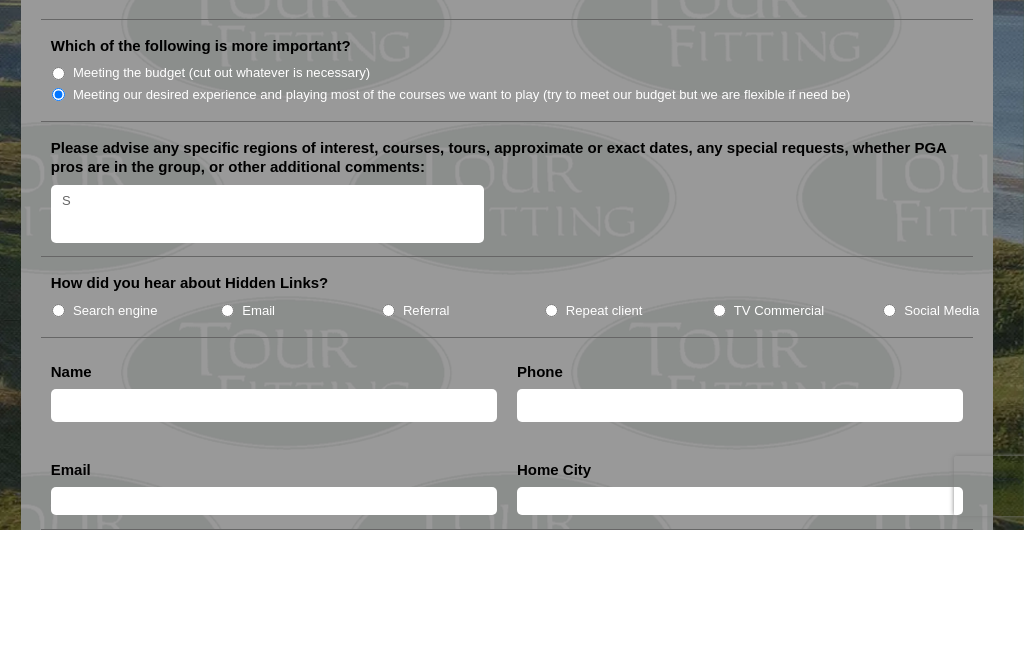 type 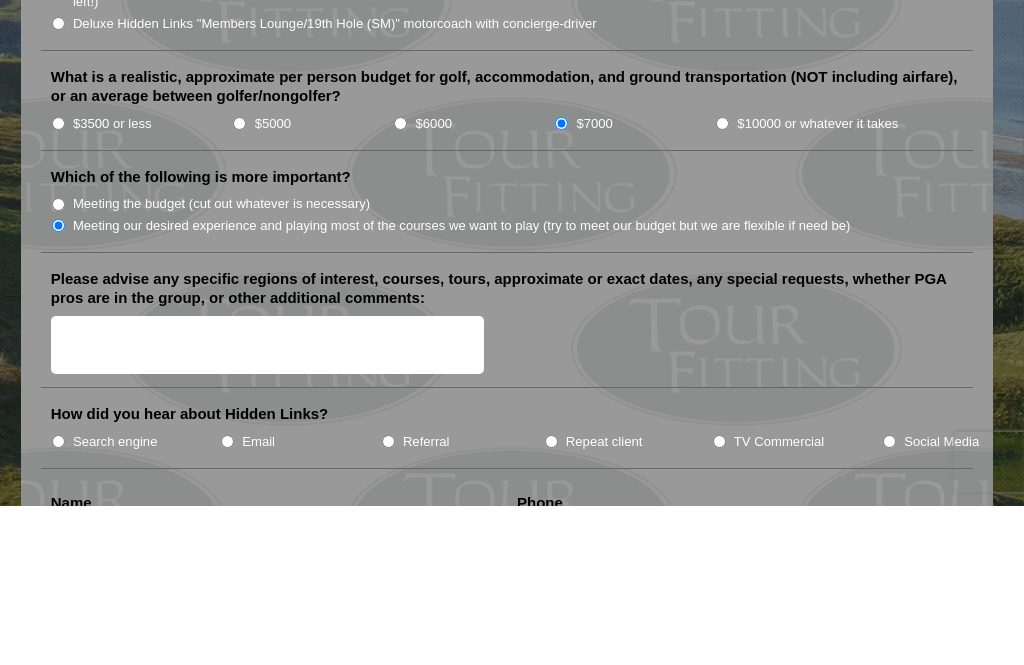 scroll, scrollTop: 2122, scrollLeft: 0, axis: vertical 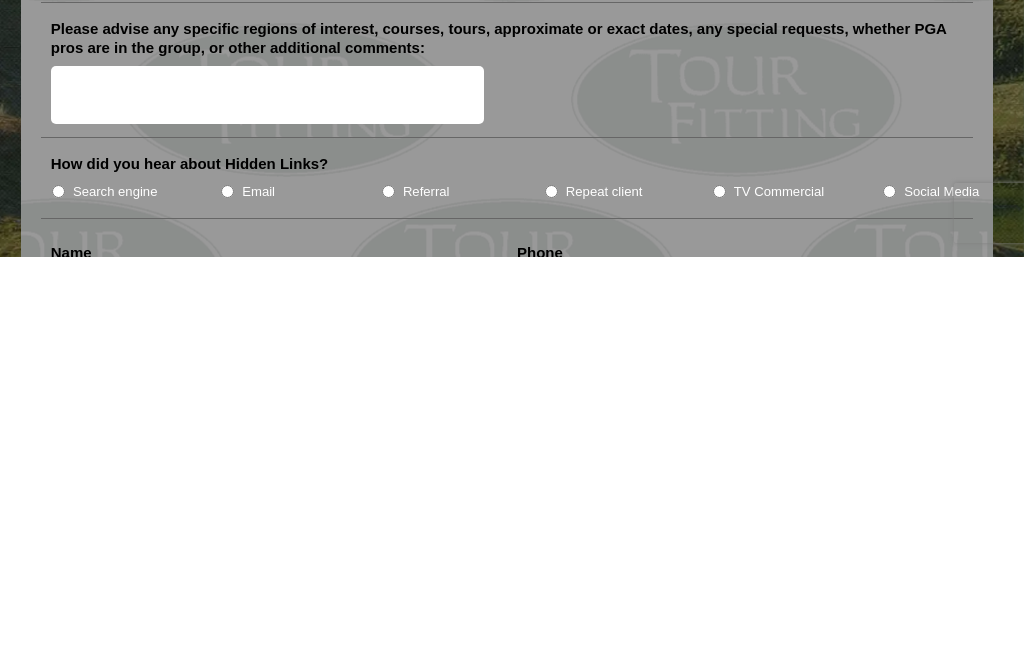 click on "Search engine" at bounding box center [115, 600] 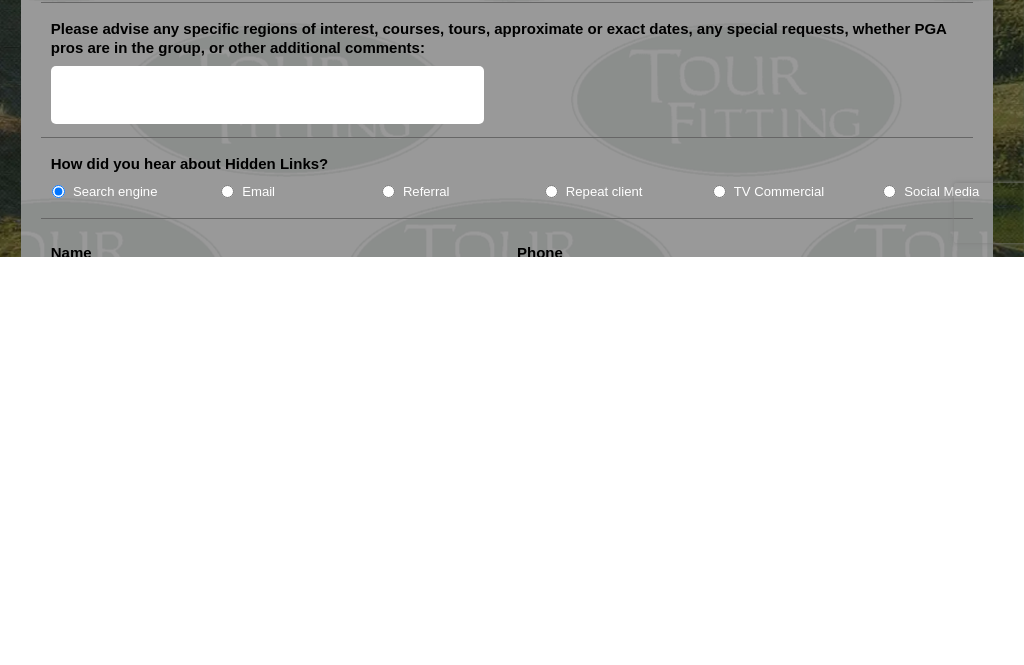 scroll, scrollTop: 2530, scrollLeft: 0, axis: vertical 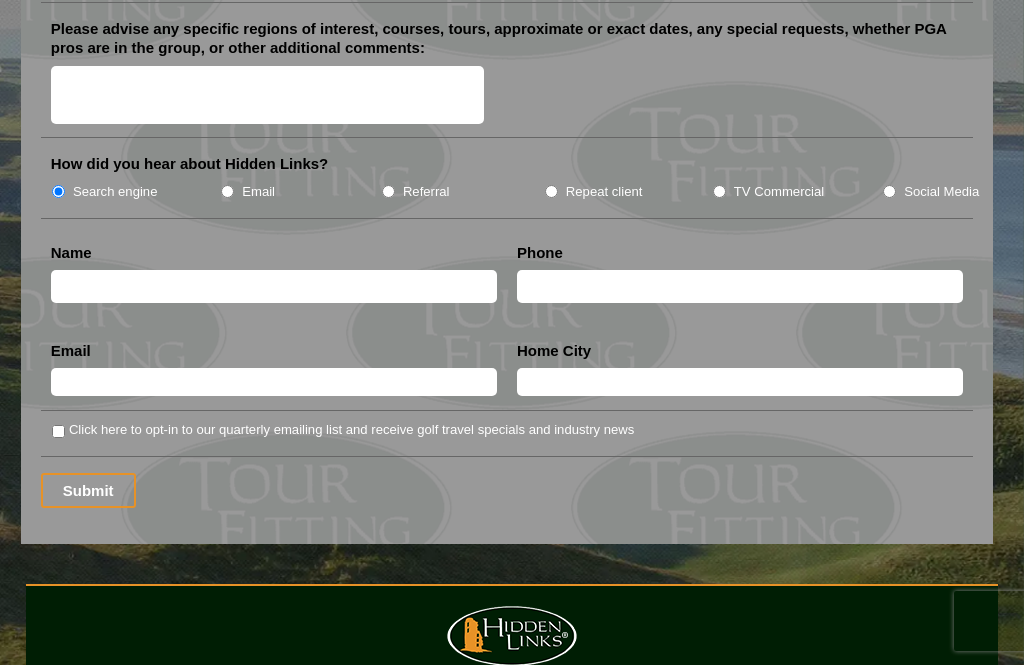 click at bounding box center (274, 286) 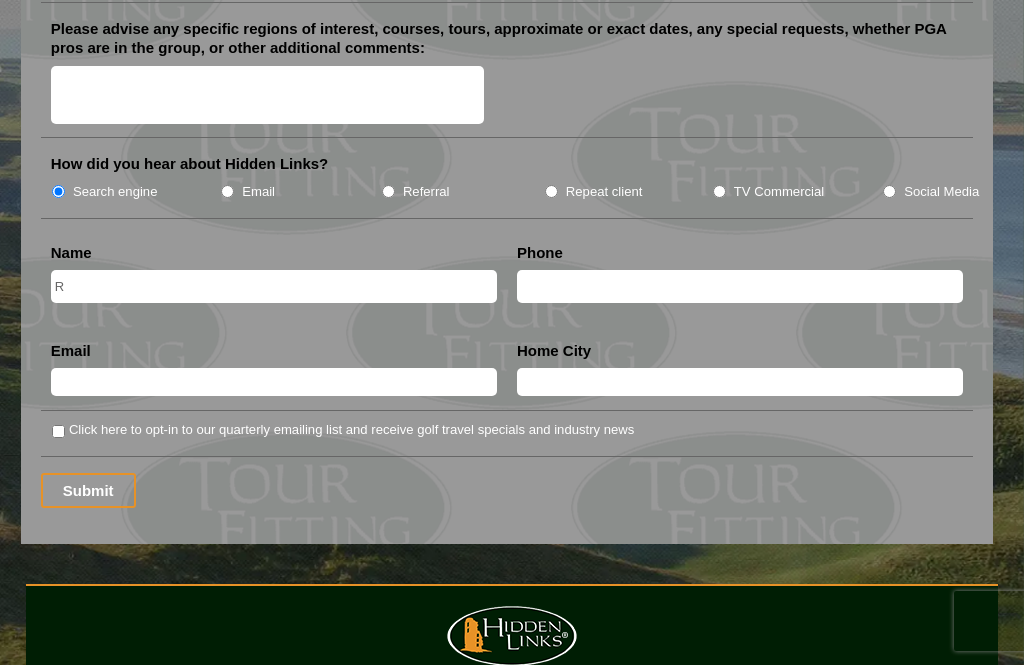 type on "Ron Coleman" 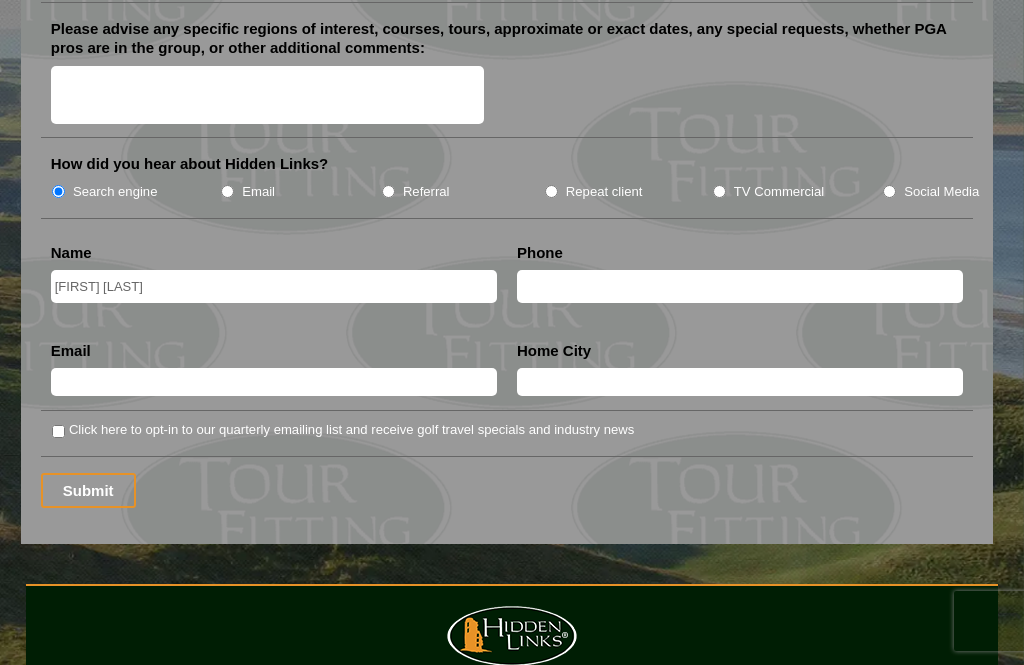type on "9258990587" 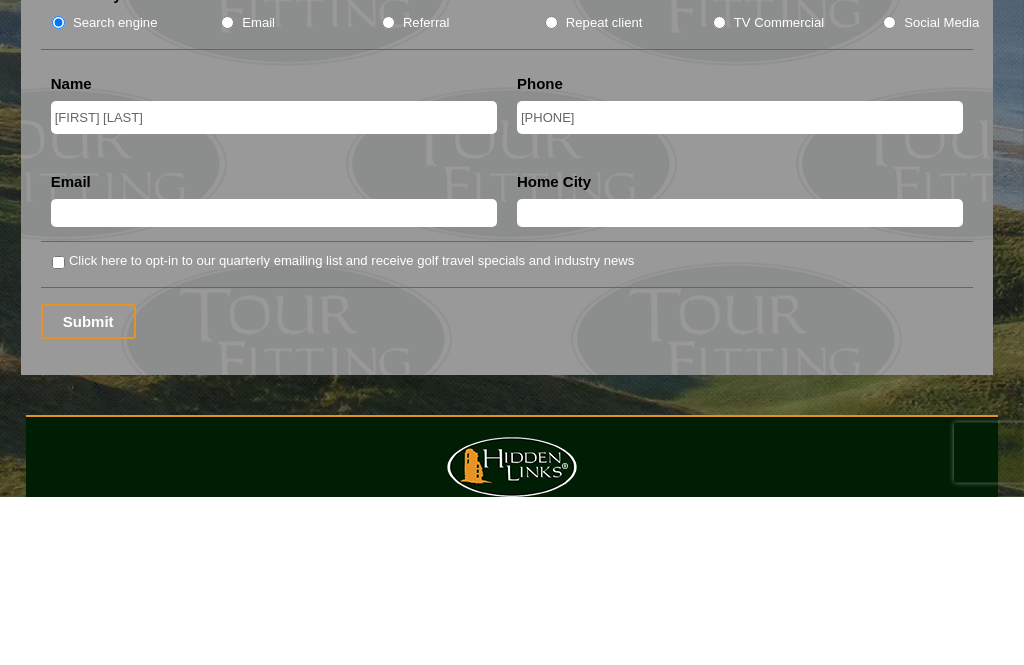 click at bounding box center (274, 382) 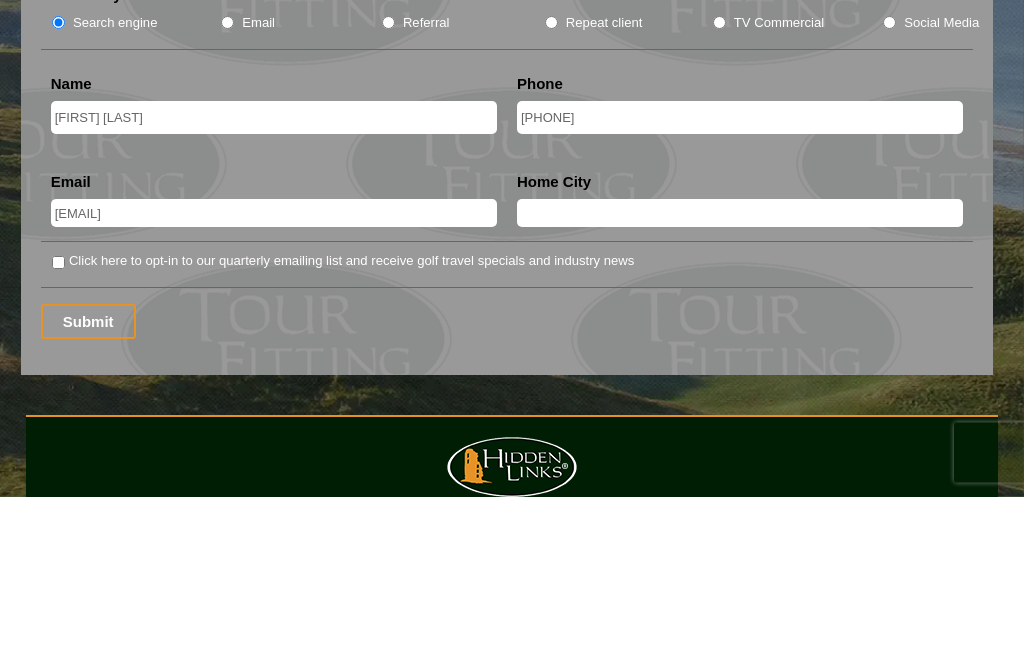 type on "roncdhi@yahoo.com" 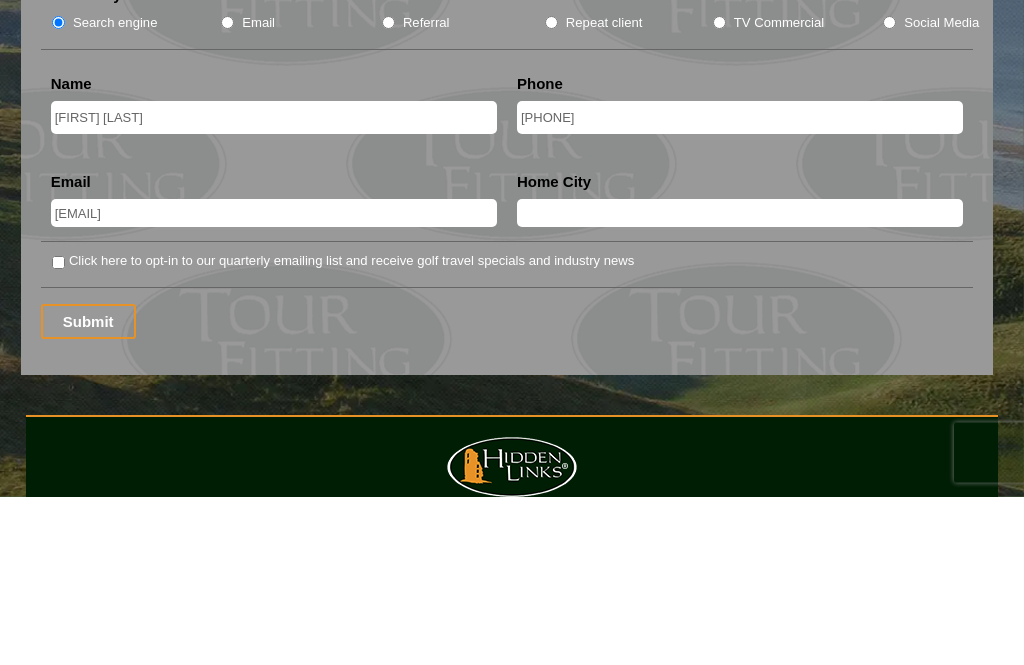 type on "Orinda" 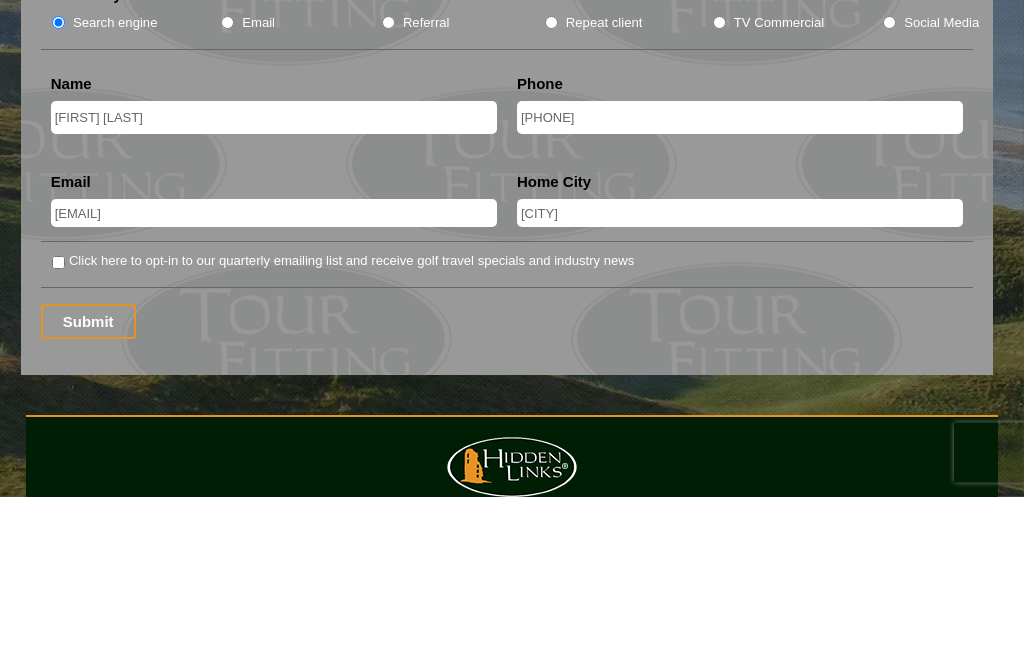 scroll, scrollTop: 2699, scrollLeft: 0, axis: vertical 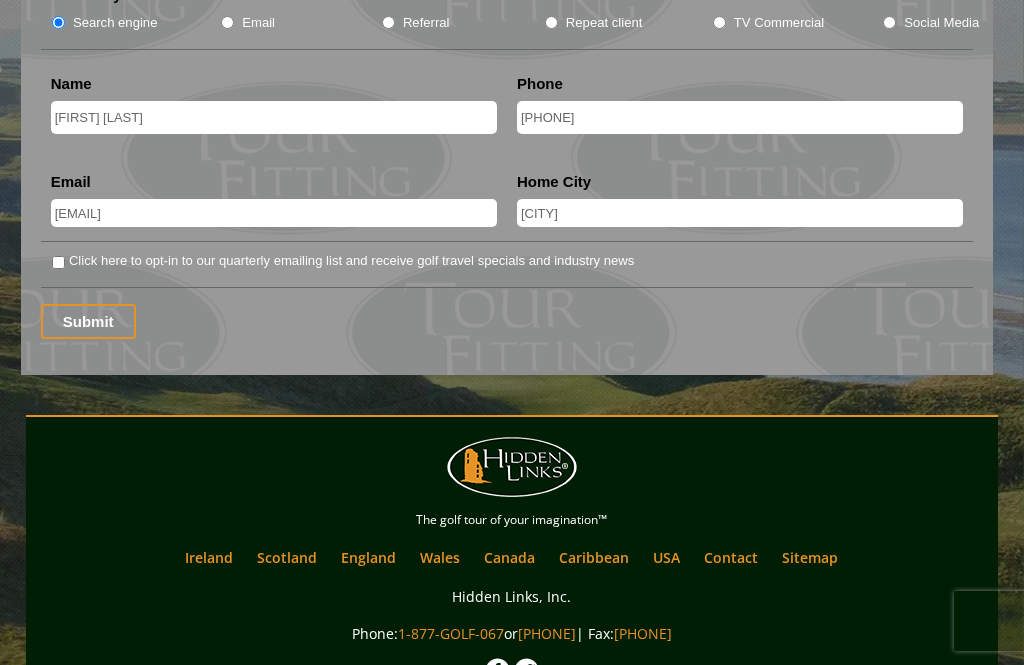 click on "Click here to opt-in to our quarterly emailing list and receive golf travel specials and industry news" at bounding box center [58, 262] 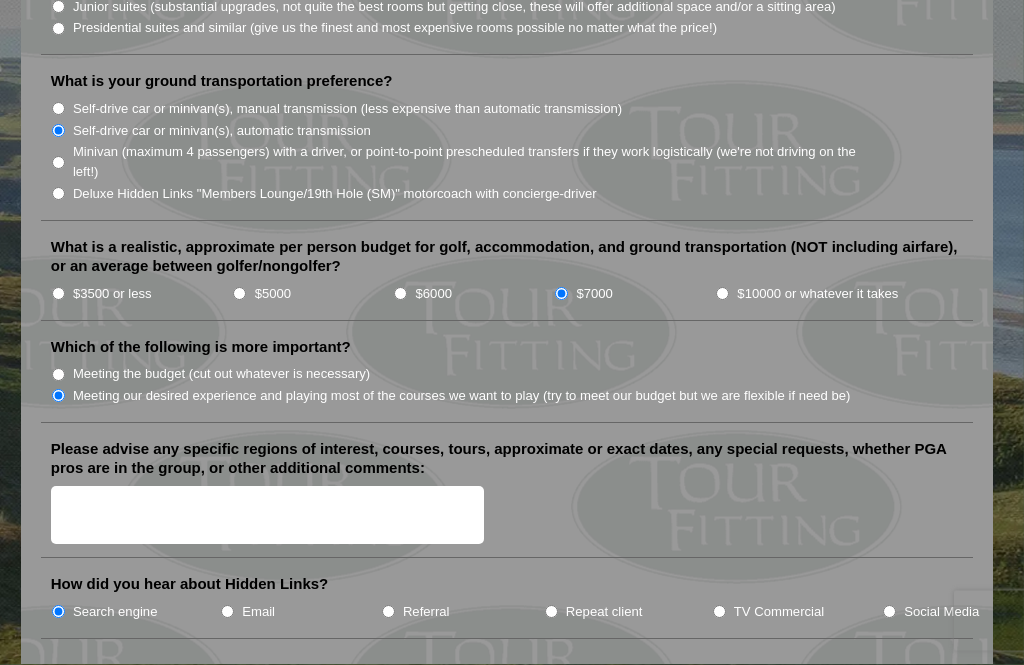 scroll, scrollTop: 2111, scrollLeft: 0, axis: vertical 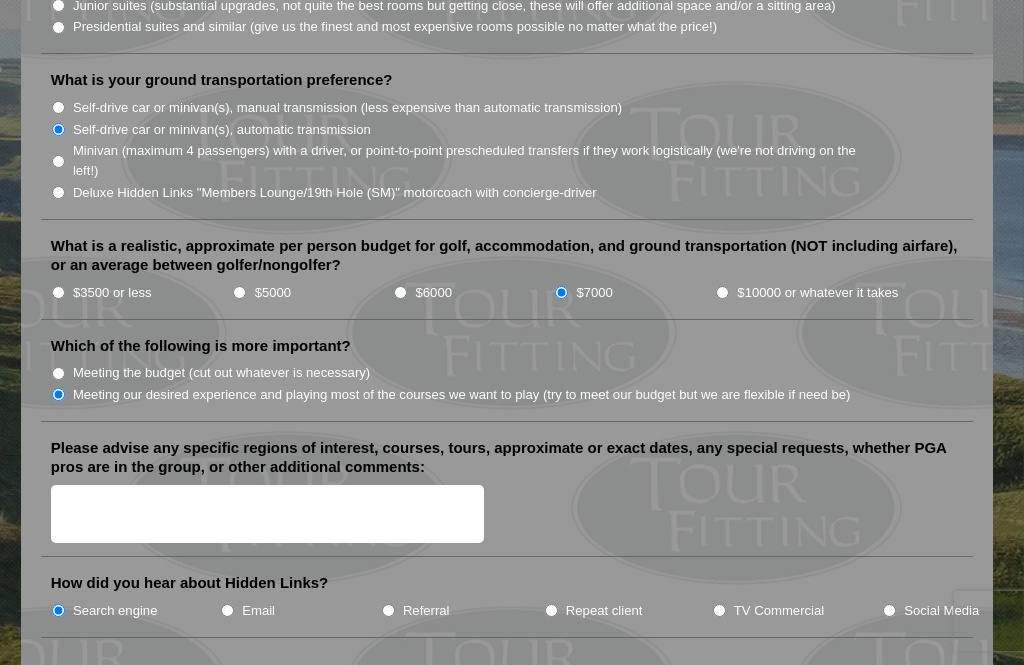 click on "Please advise any specific regions of interest, courses, tours, approximate or exact dates, any special requests, whether PGA pros are in the group, or other additional comments:" at bounding box center (267, 514) 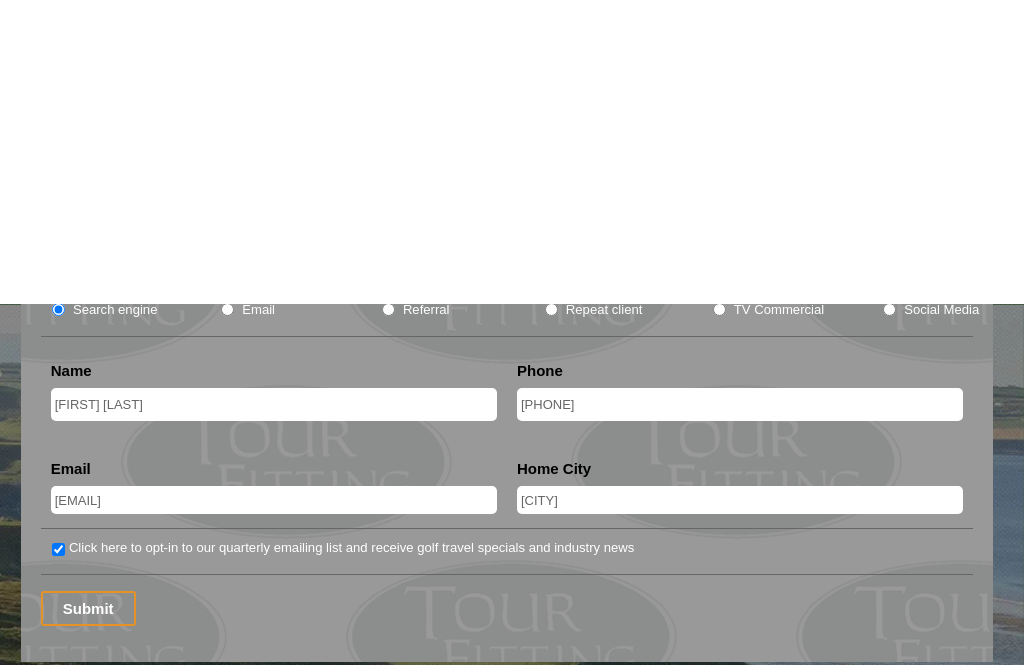 scroll, scrollTop: 2717, scrollLeft: 0, axis: vertical 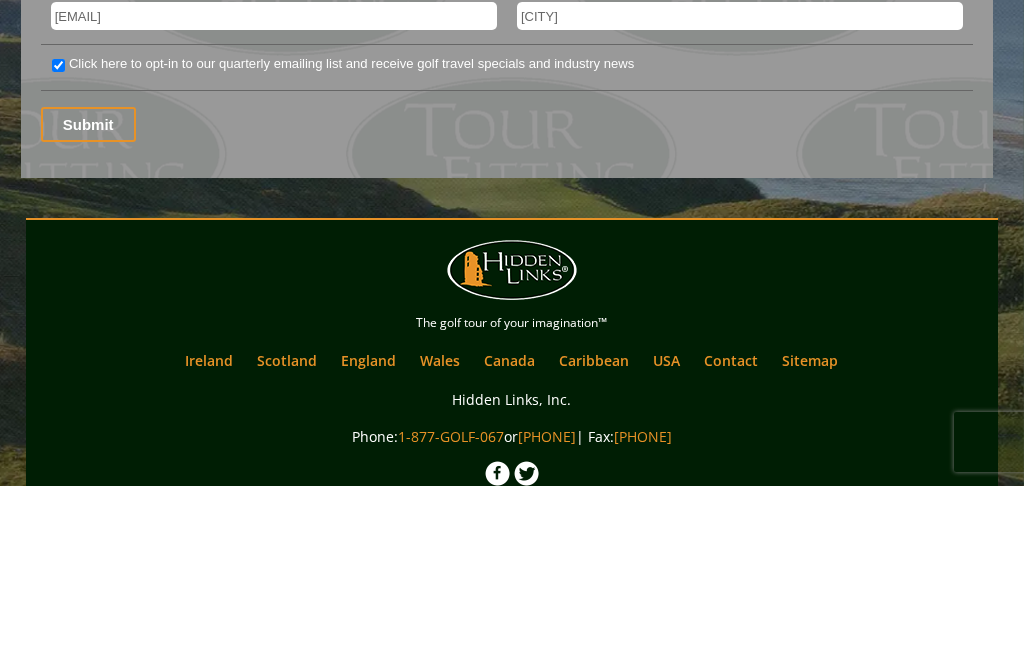 type on "St Andrew’s" 